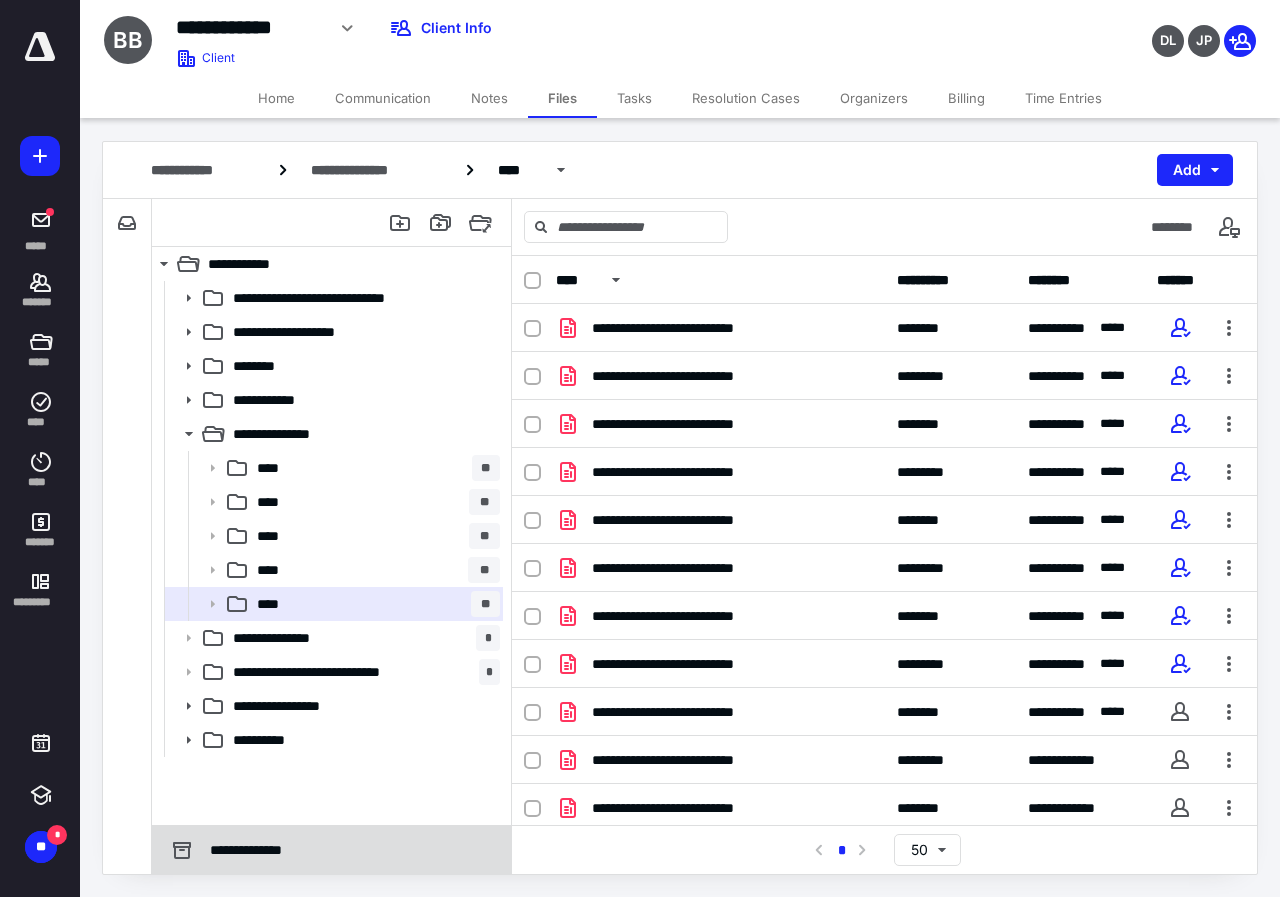 scroll, scrollTop: 0, scrollLeft: 0, axis: both 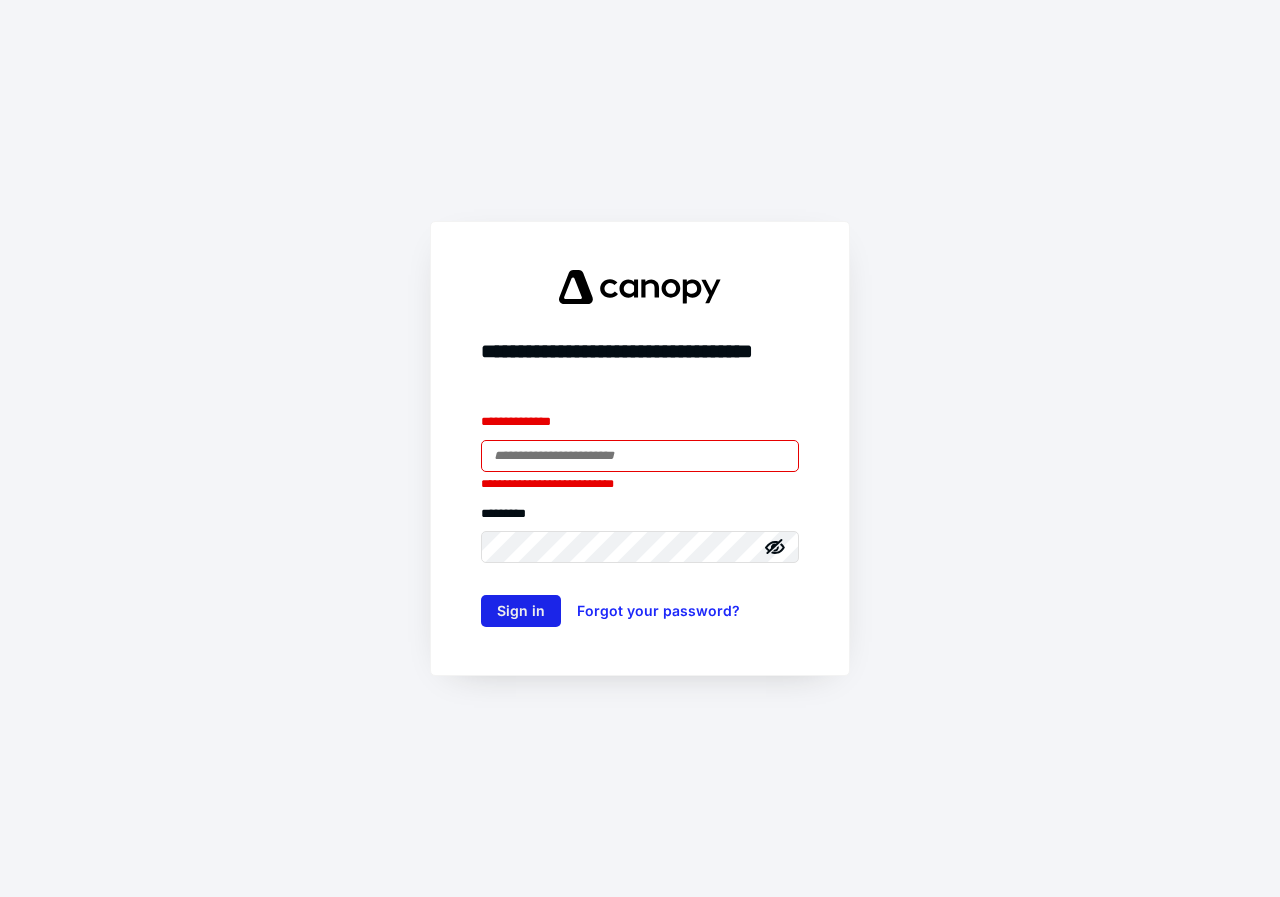 type on "**********" 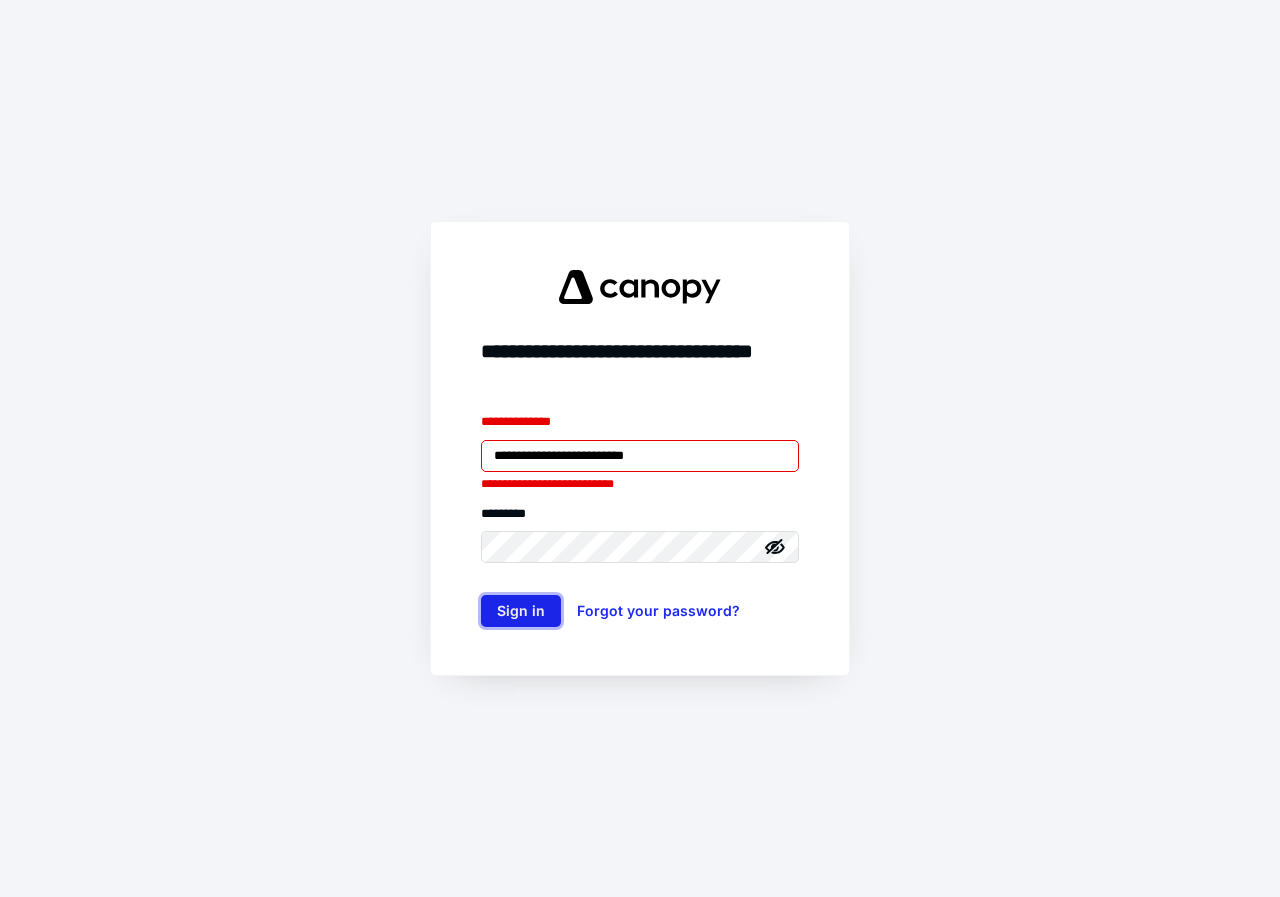 click on "Sign in" at bounding box center (521, 611) 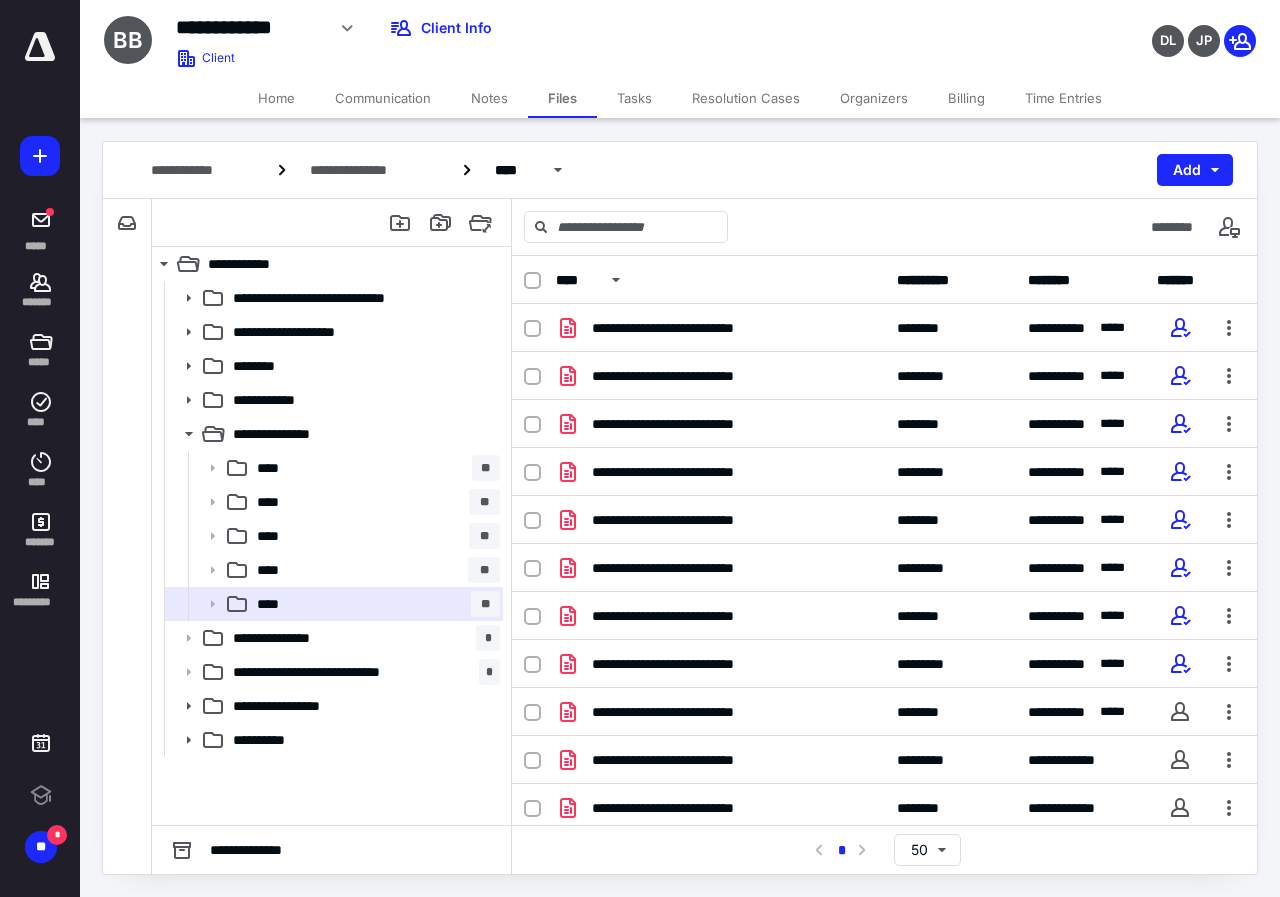 scroll, scrollTop: 0, scrollLeft: 0, axis: both 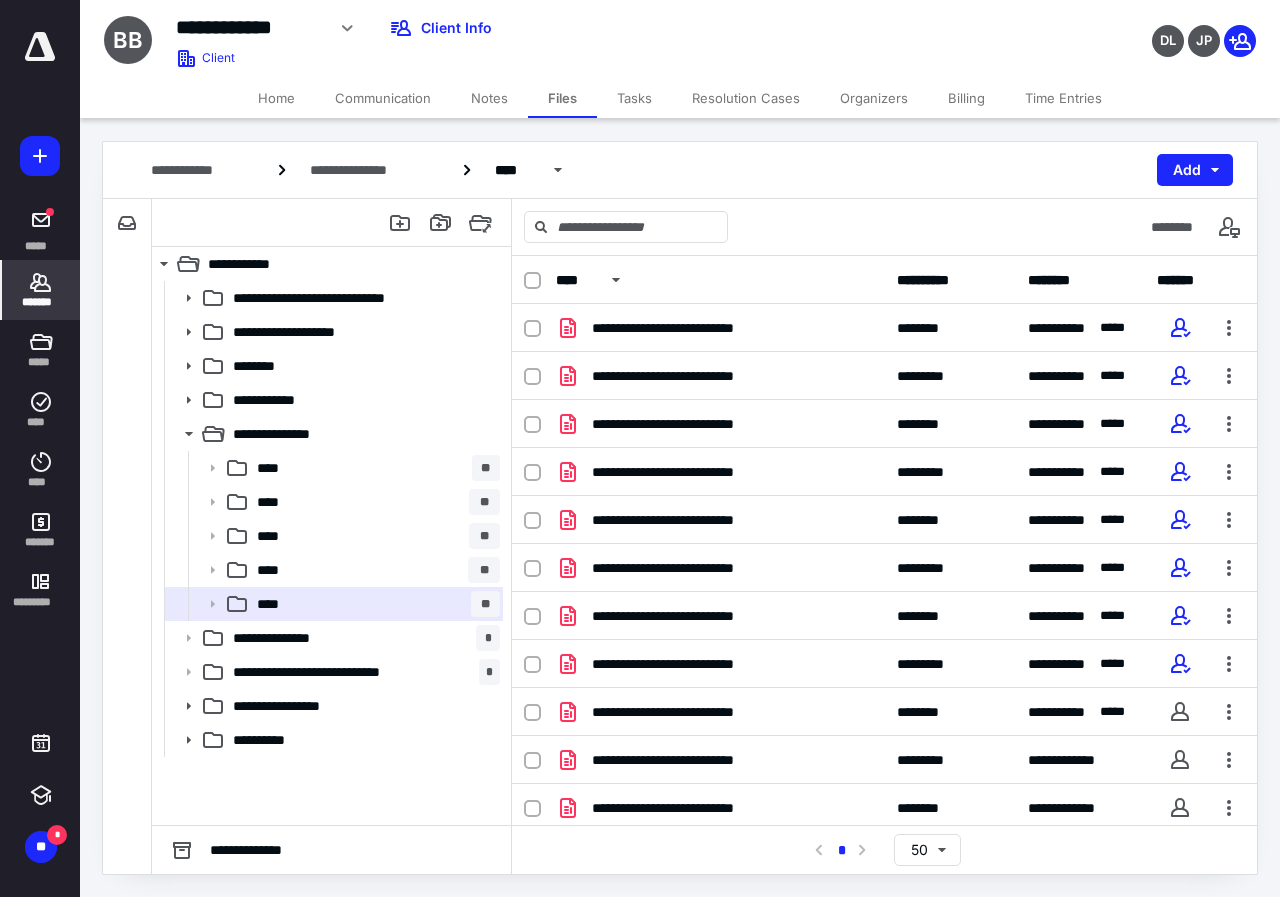 click 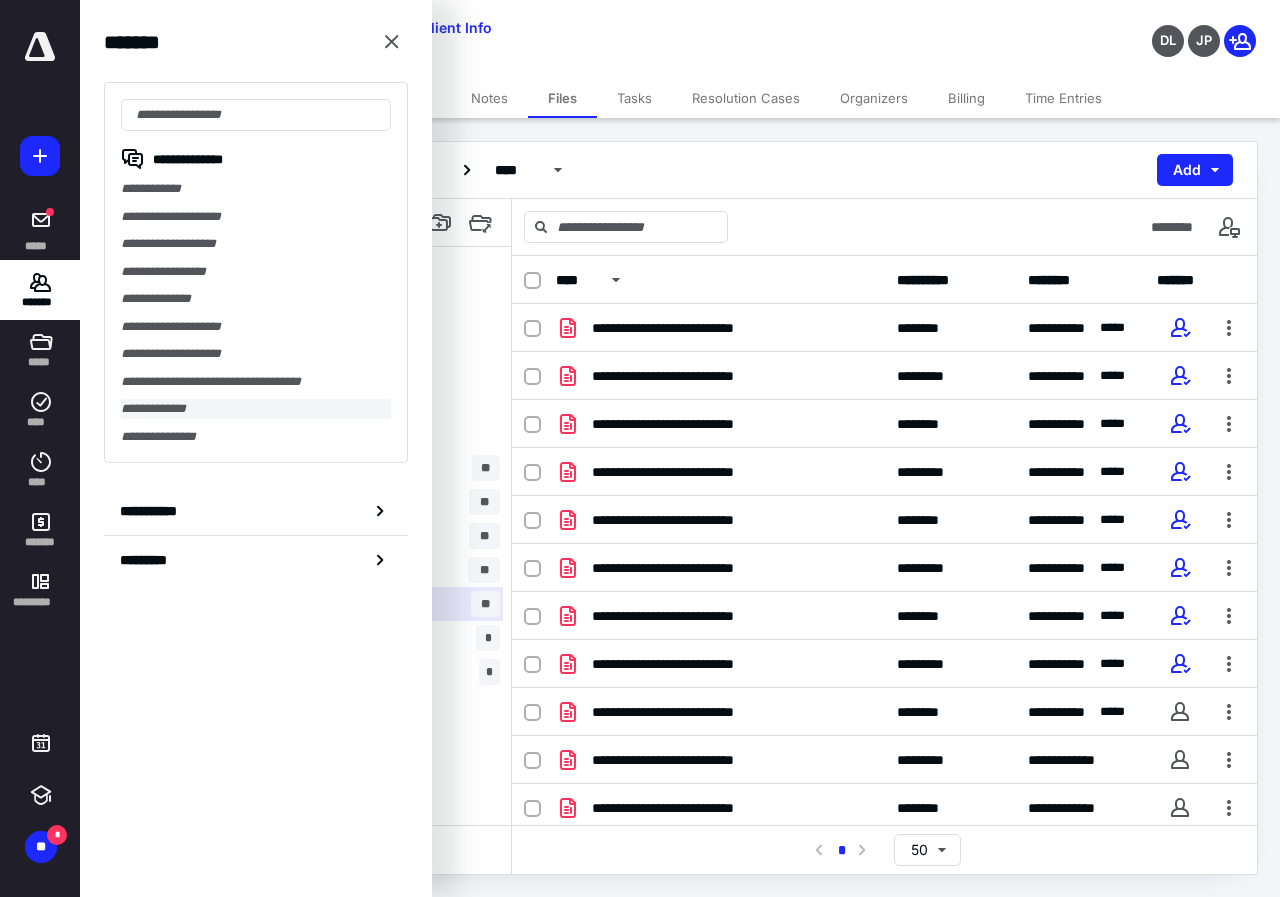 click on "**********" at bounding box center (256, 409) 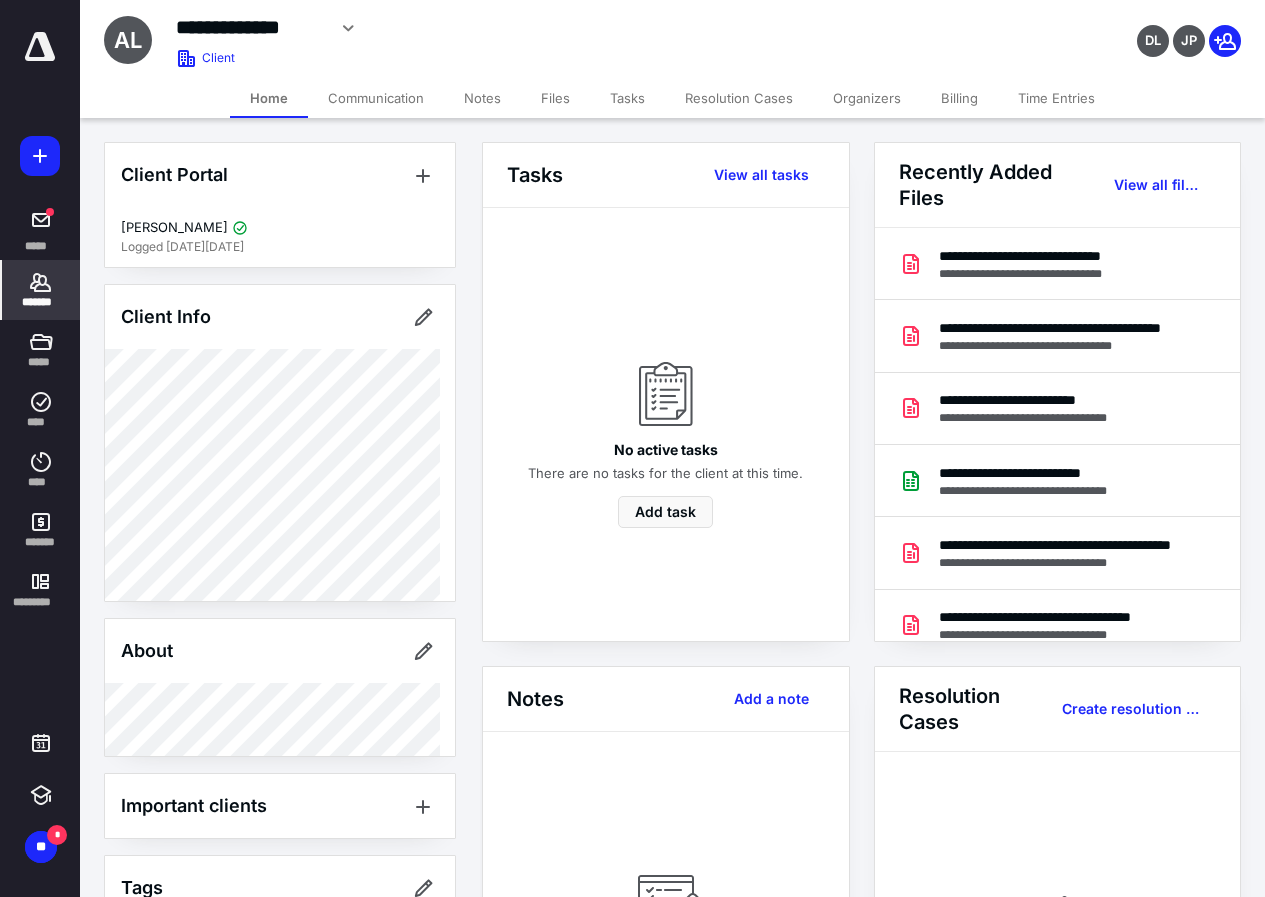 click on "Files" at bounding box center [555, 98] 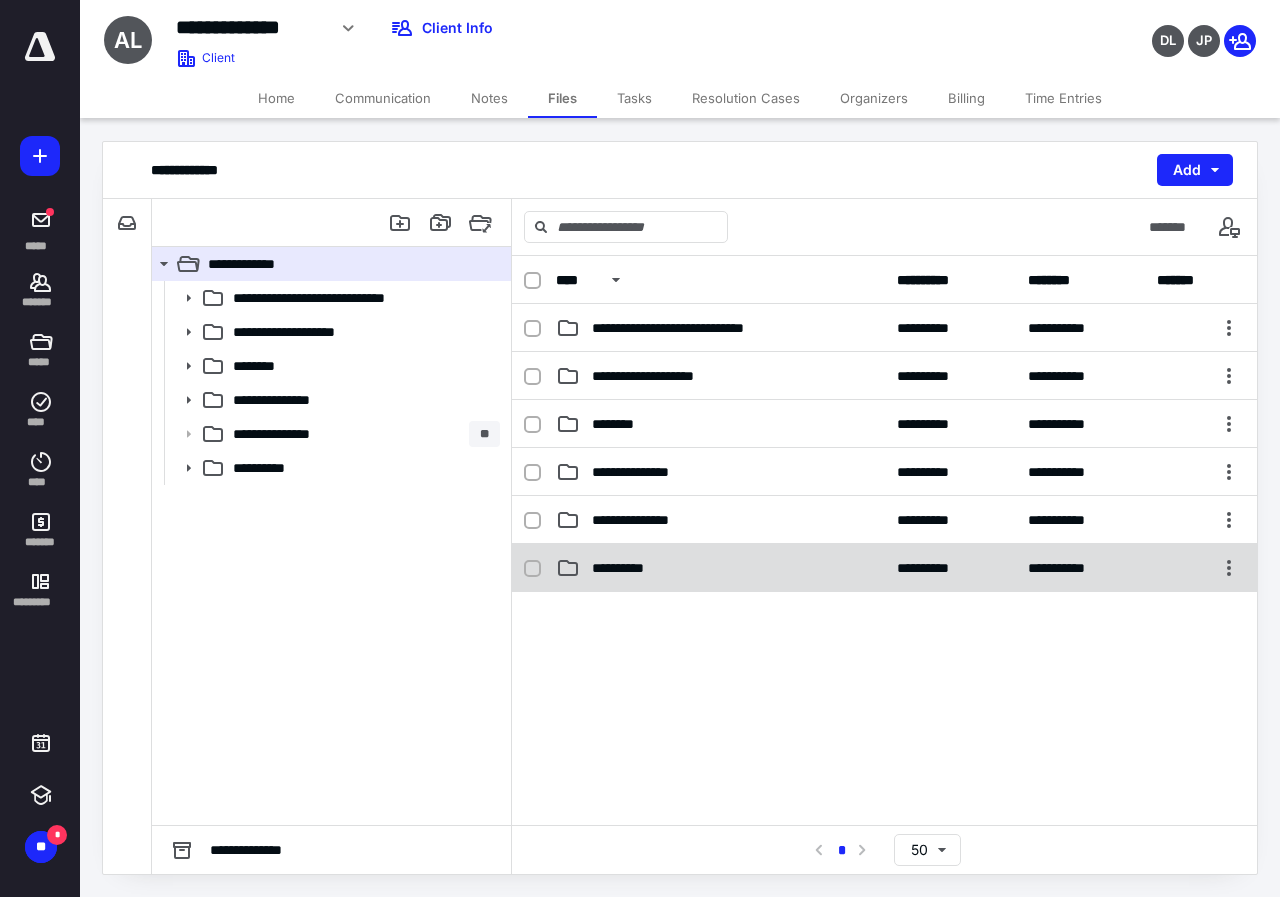 click on "**********" at bounding box center (640, 568) 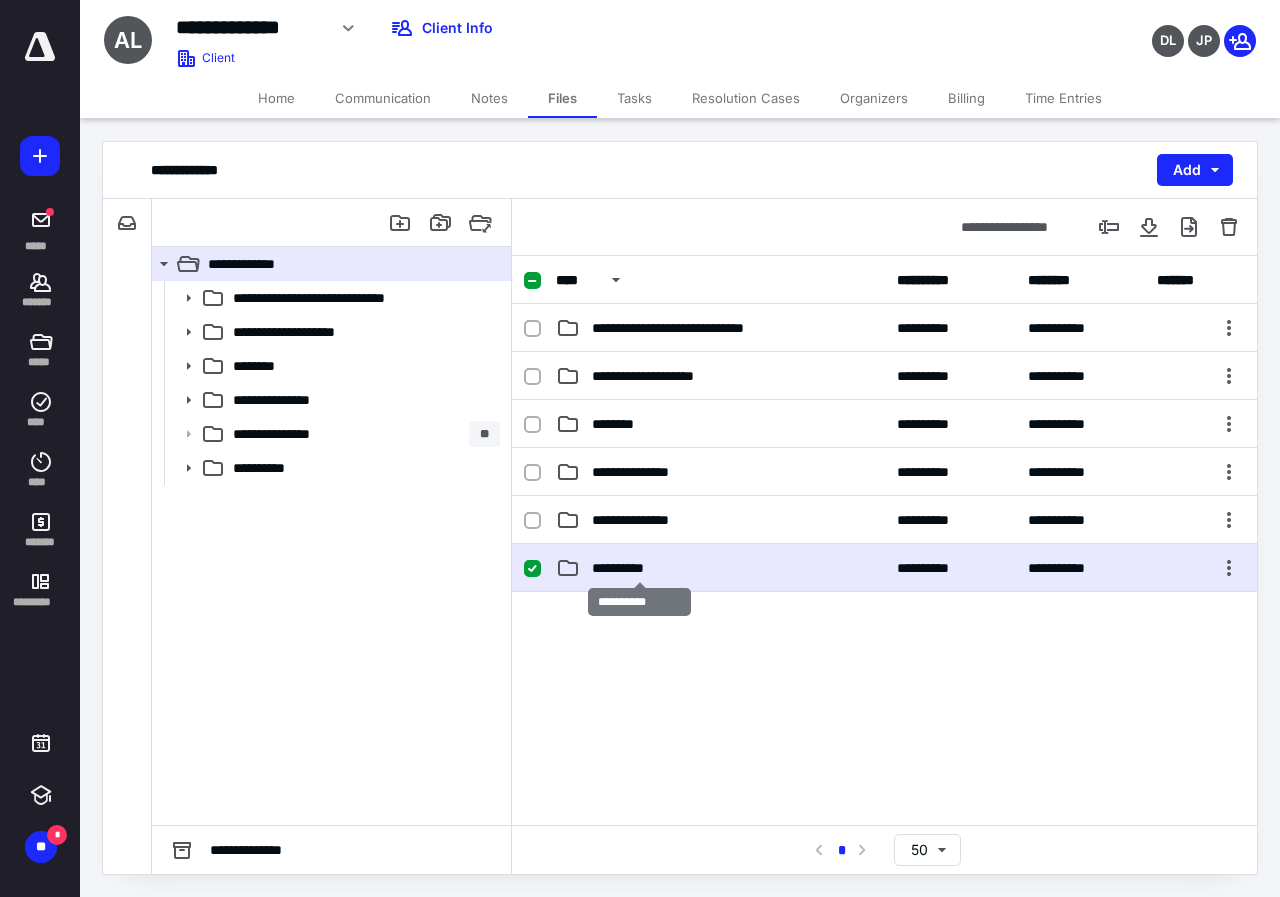click on "**********" at bounding box center [640, 568] 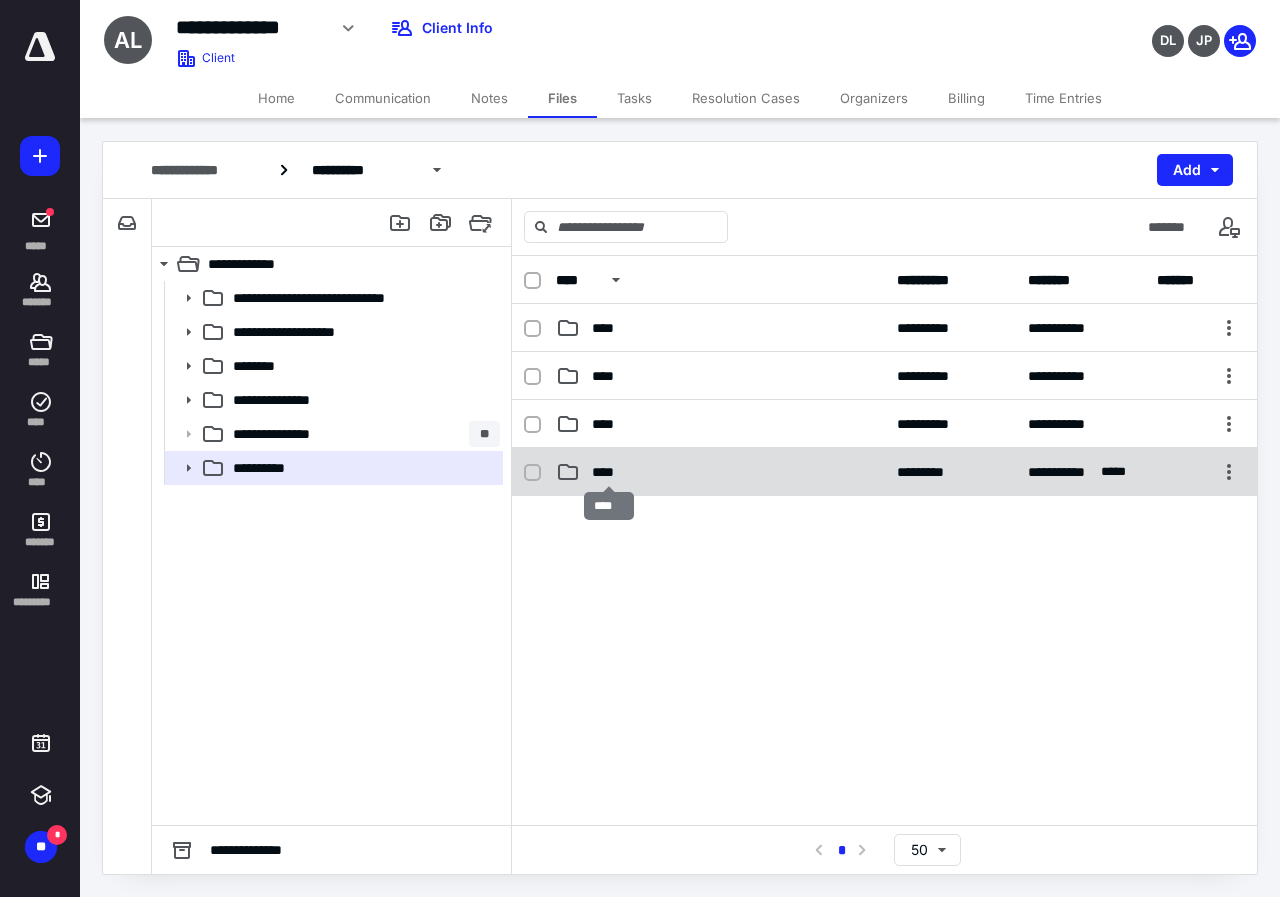 click on "****" at bounding box center (609, 472) 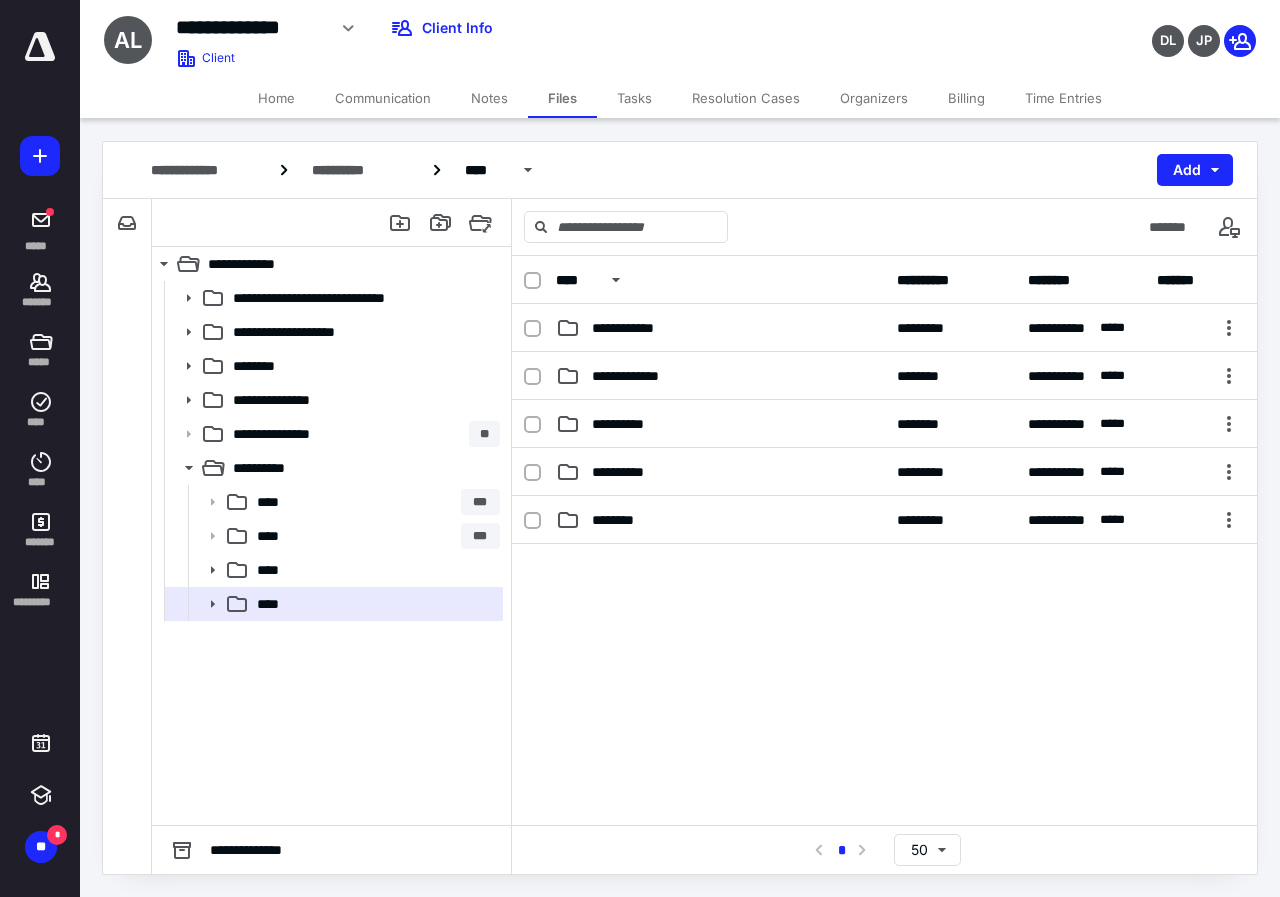 click on "********" at bounding box center (622, 520) 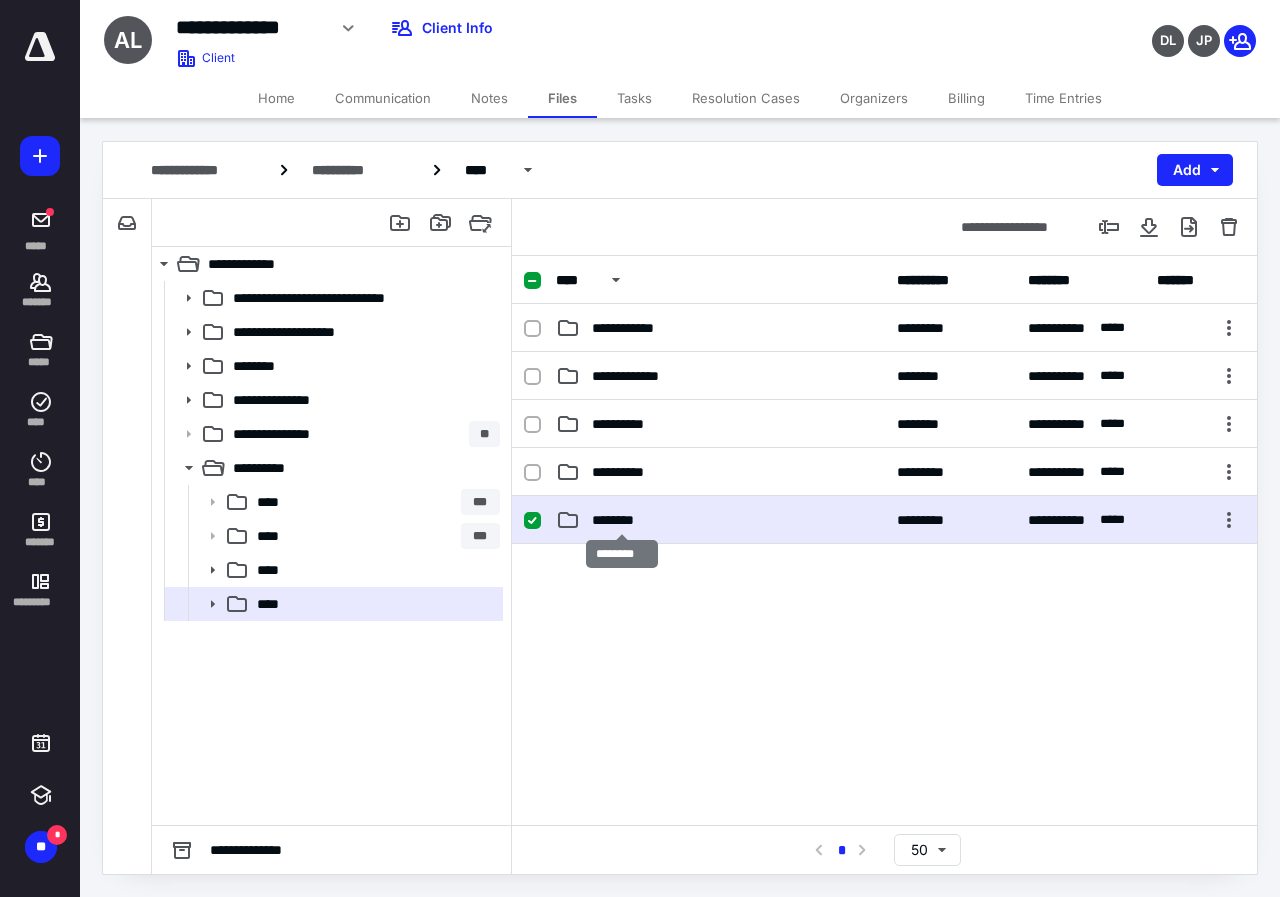 click on "********" at bounding box center (622, 520) 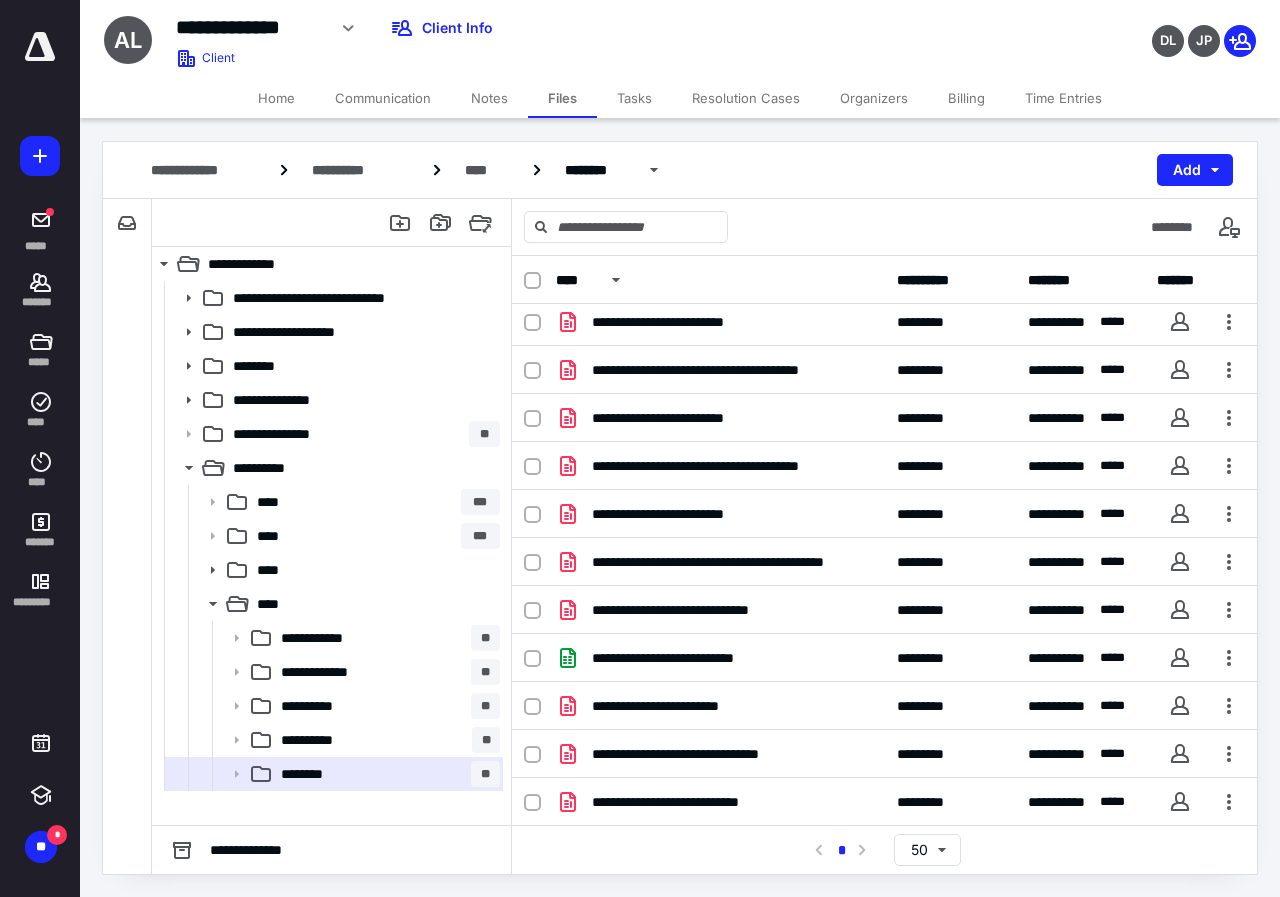 scroll, scrollTop: 487, scrollLeft: 0, axis: vertical 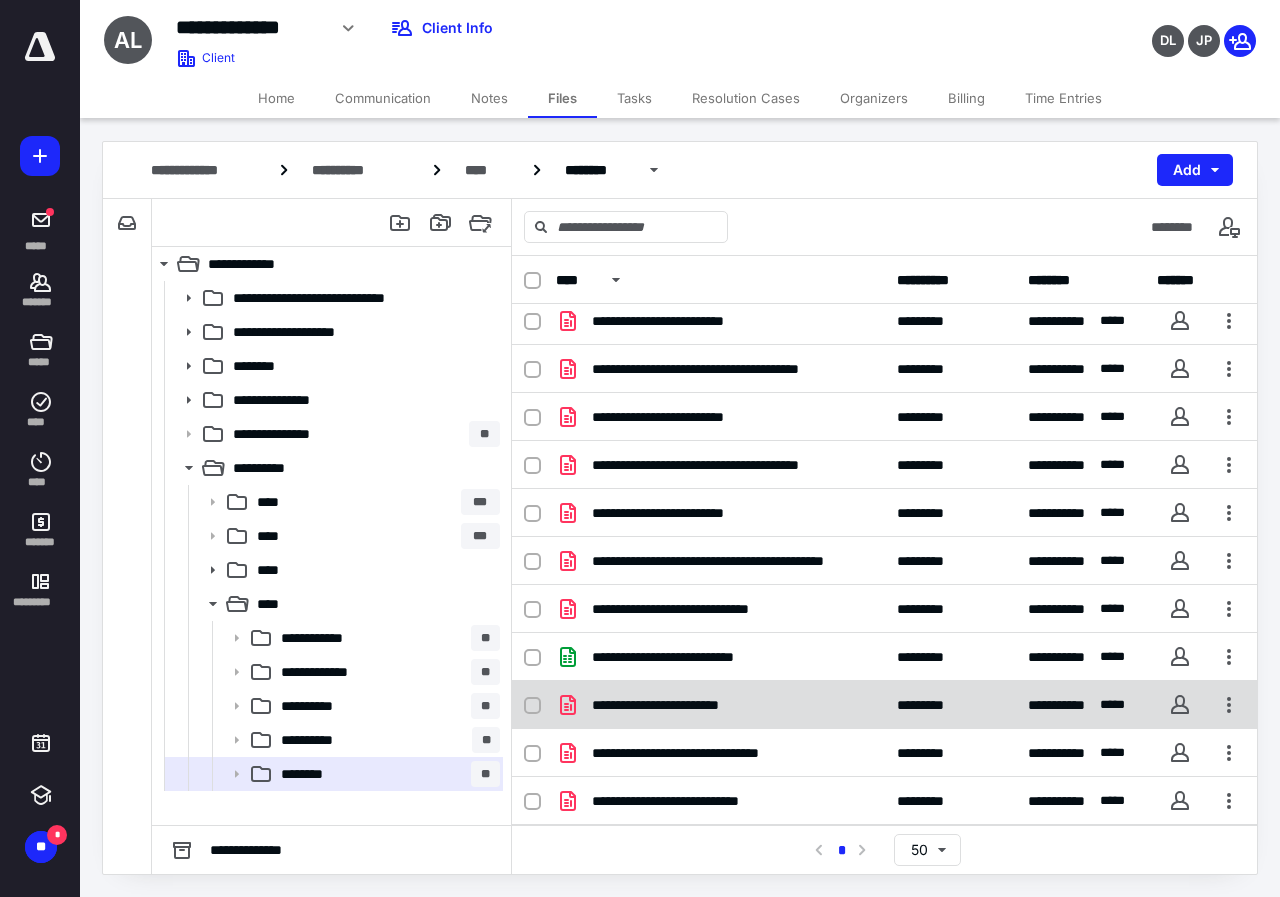 click on "**********" at bounding box center [720, 705] 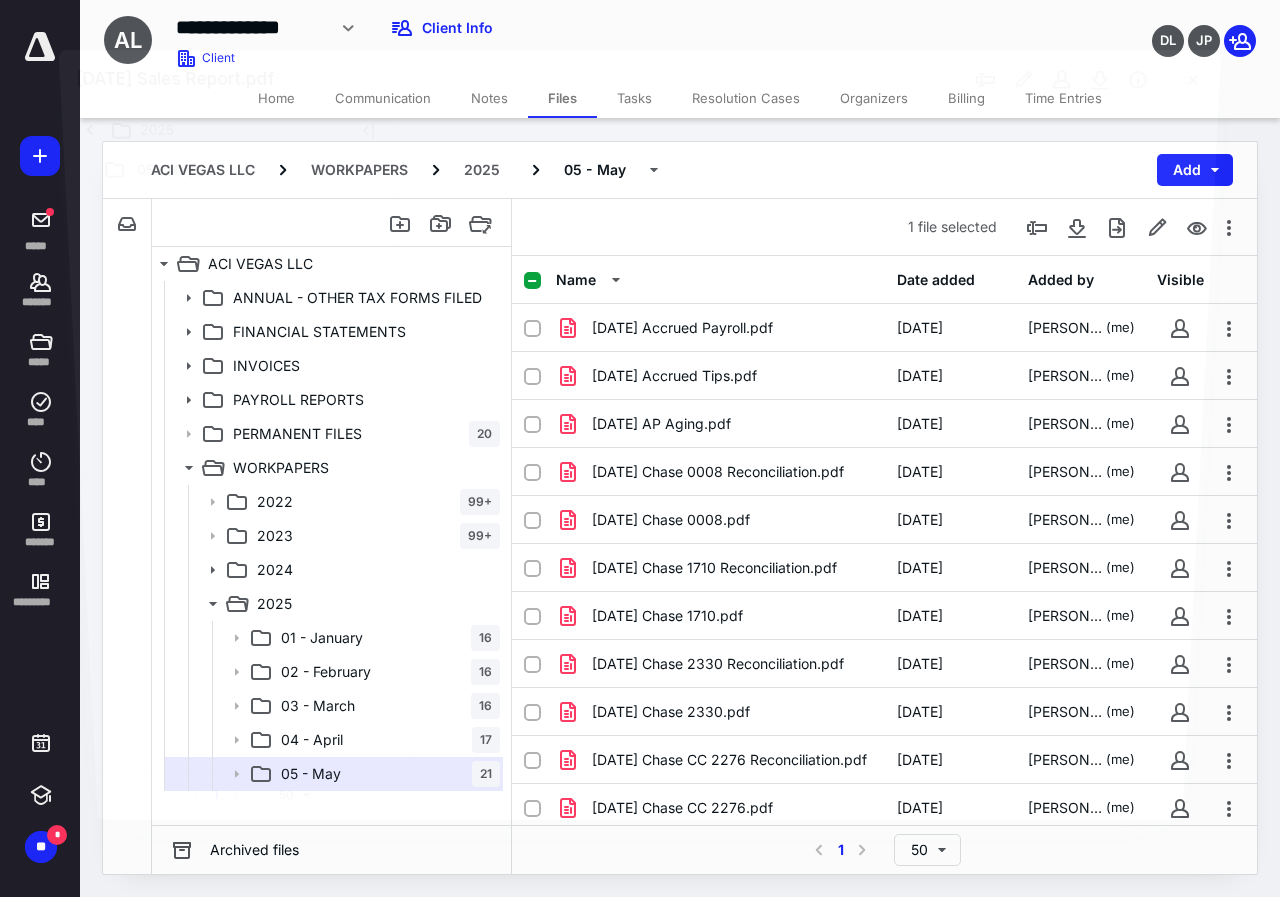scroll, scrollTop: 487, scrollLeft: 0, axis: vertical 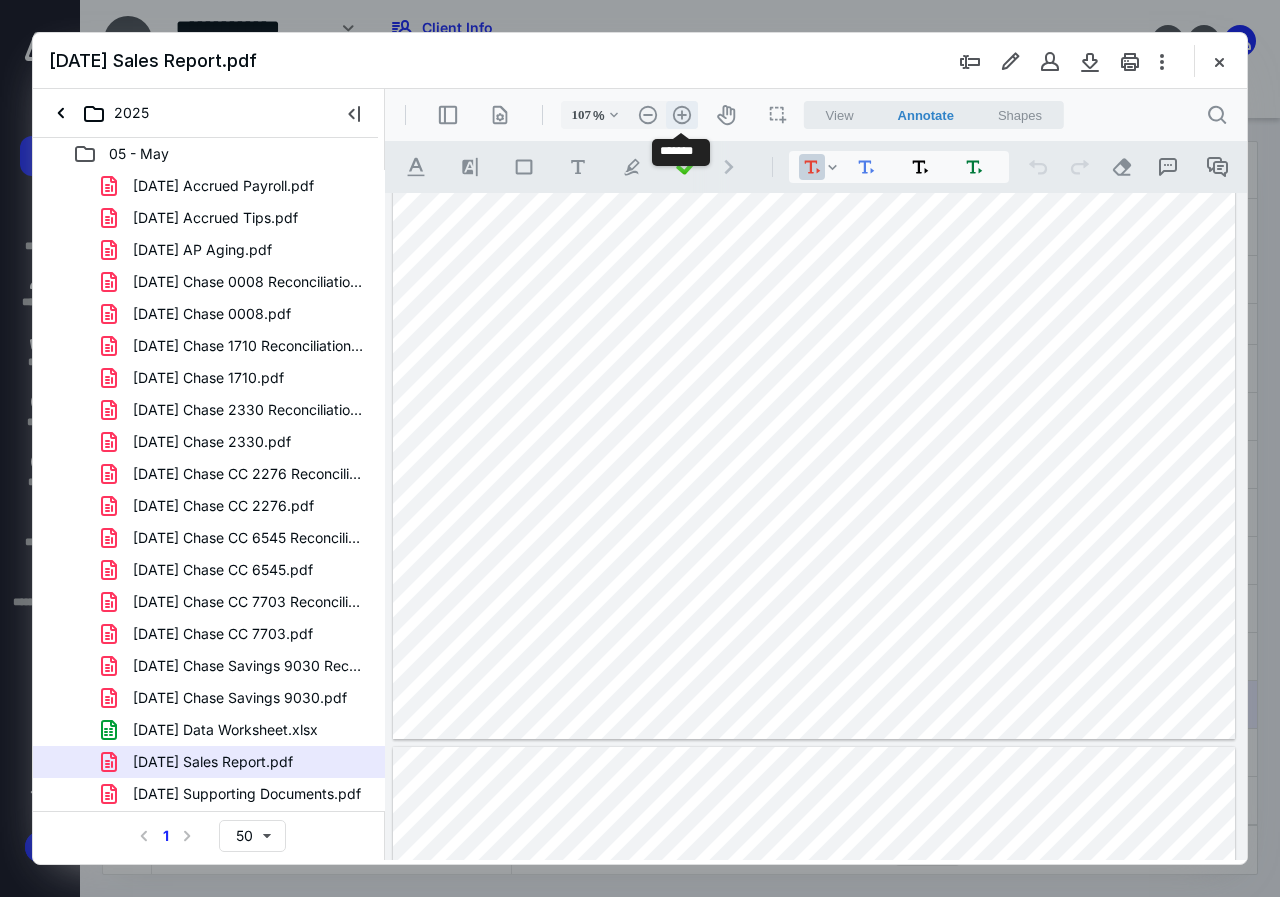 click on ".cls-1{fill:#abb0c4;} icon - header - zoom - in - line" at bounding box center [682, 115] 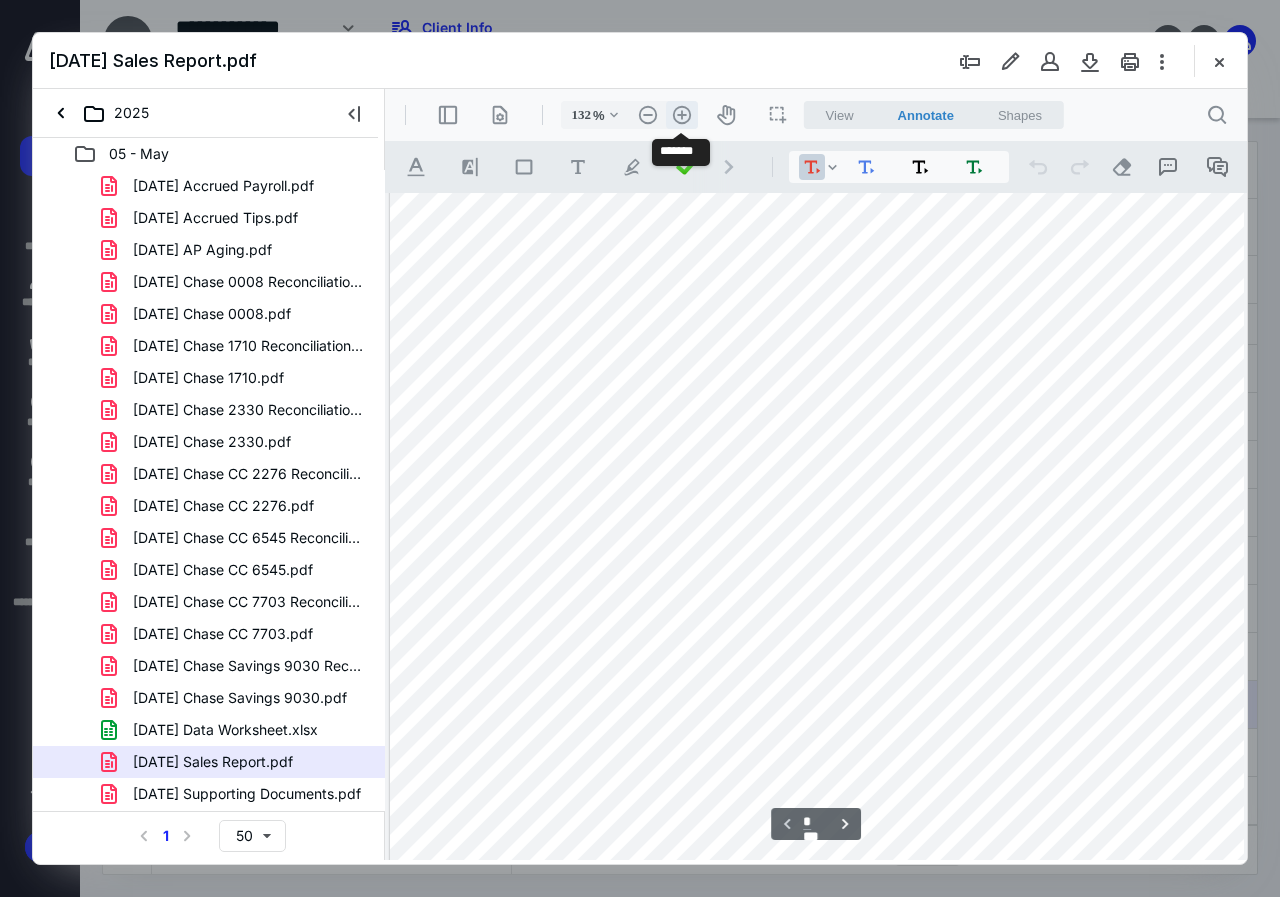 scroll, scrollTop: 200, scrollLeft: 100, axis: both 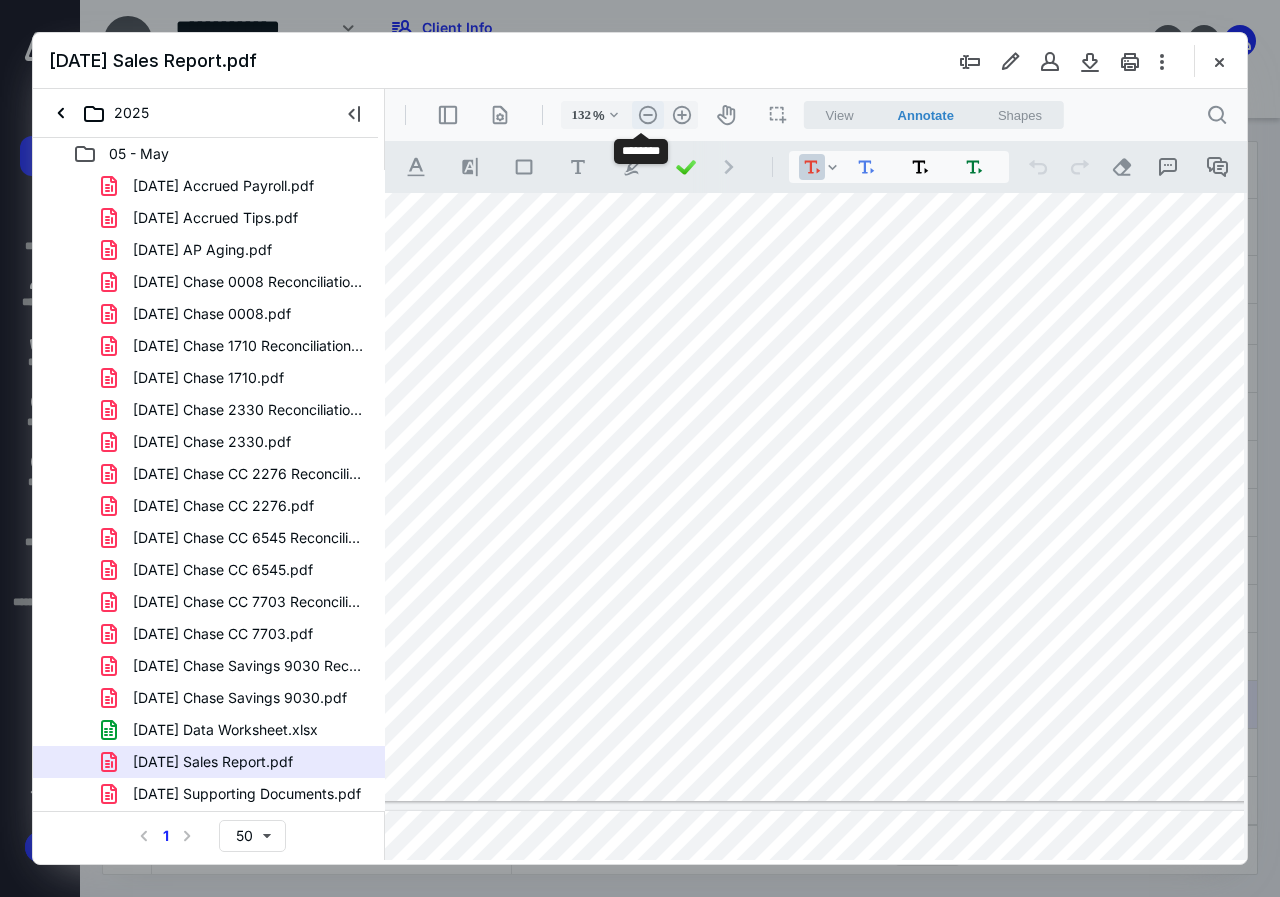 click on ".cls-1{fill:#abb0c4;} icon - header - zoom - out - line" at bounding box center [648, 115] 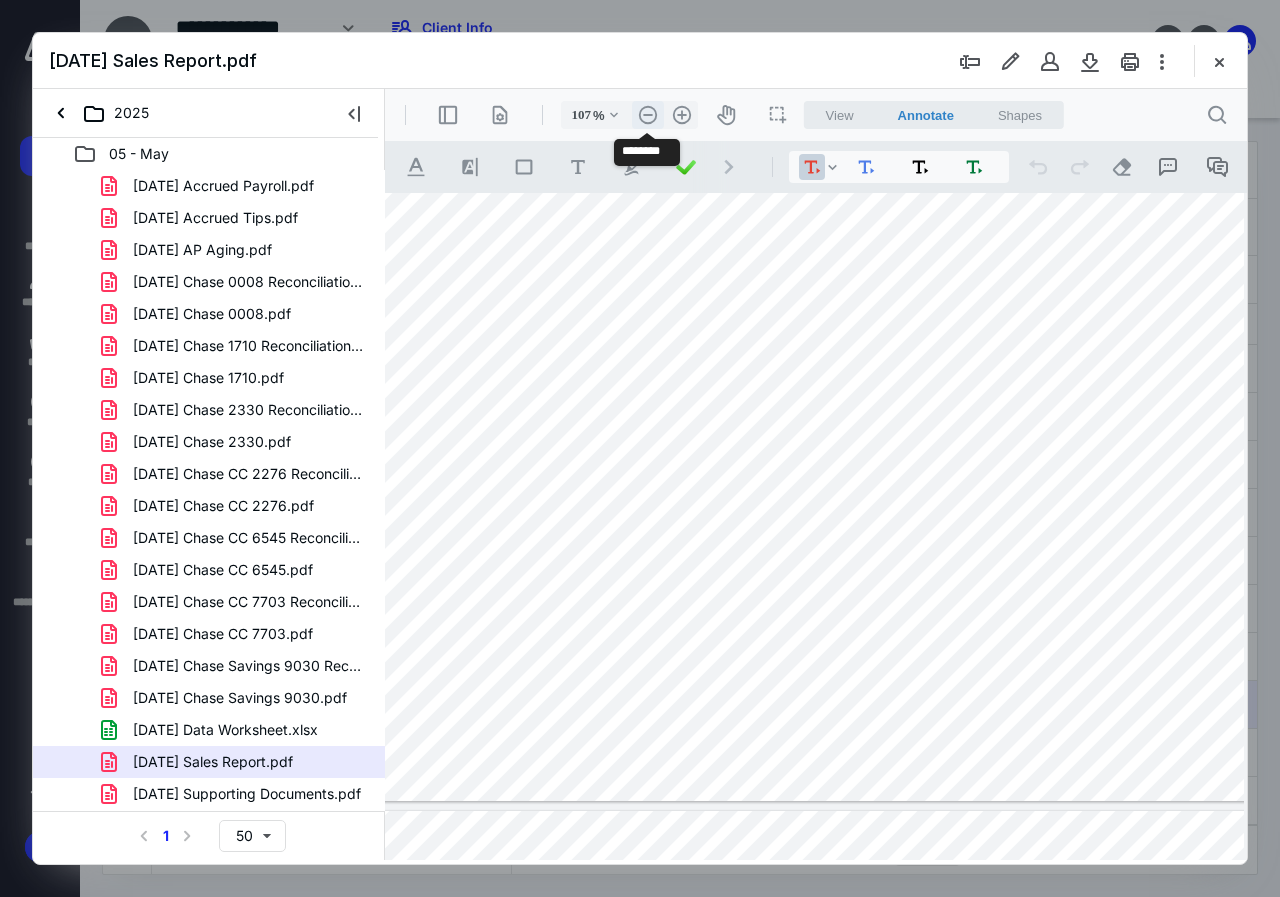 scroll, scrollTop: 108, scrollLeft: 0, axis: vertical 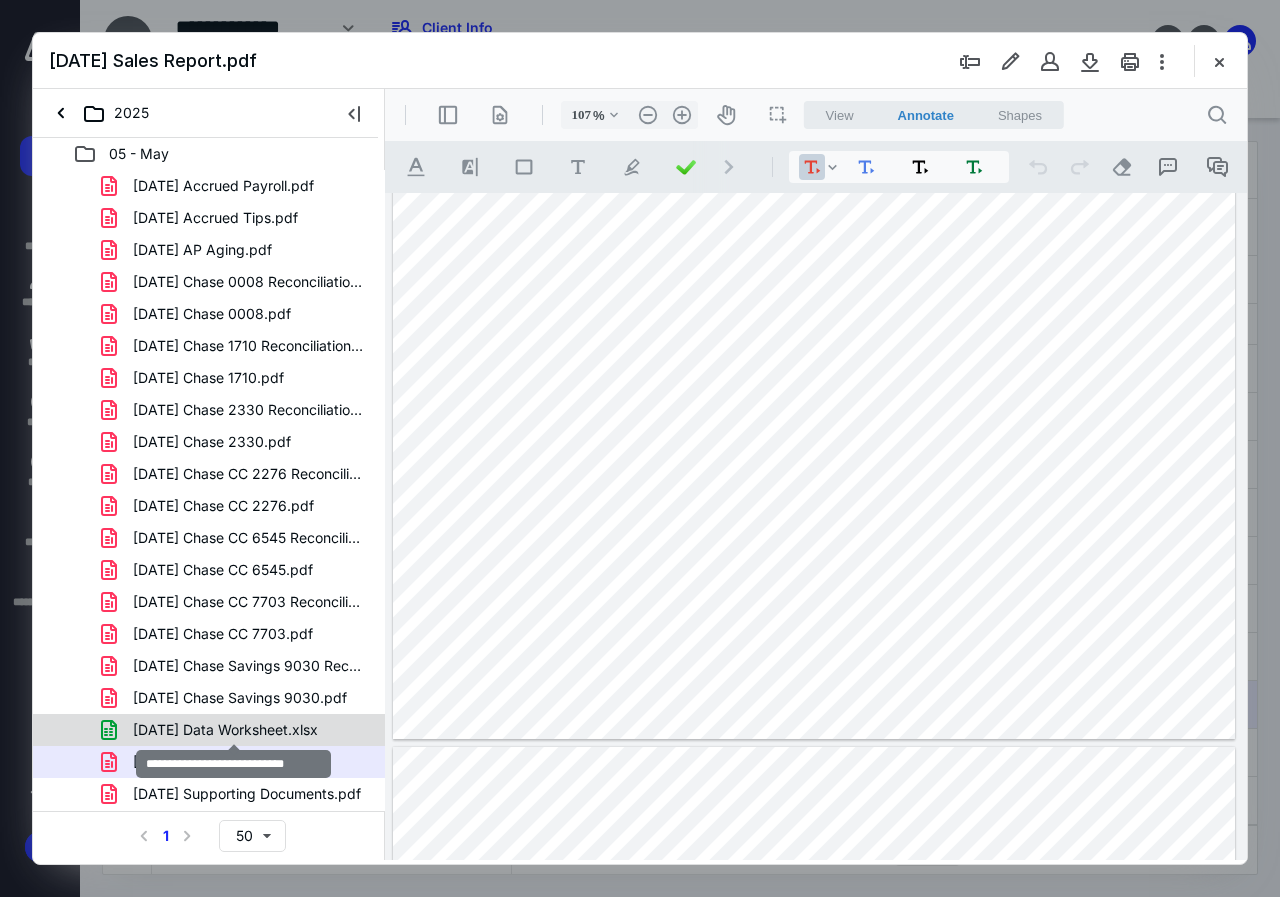 click on "[DATE] Data Worksheet.xlsx" at bounding box center [225, 730] 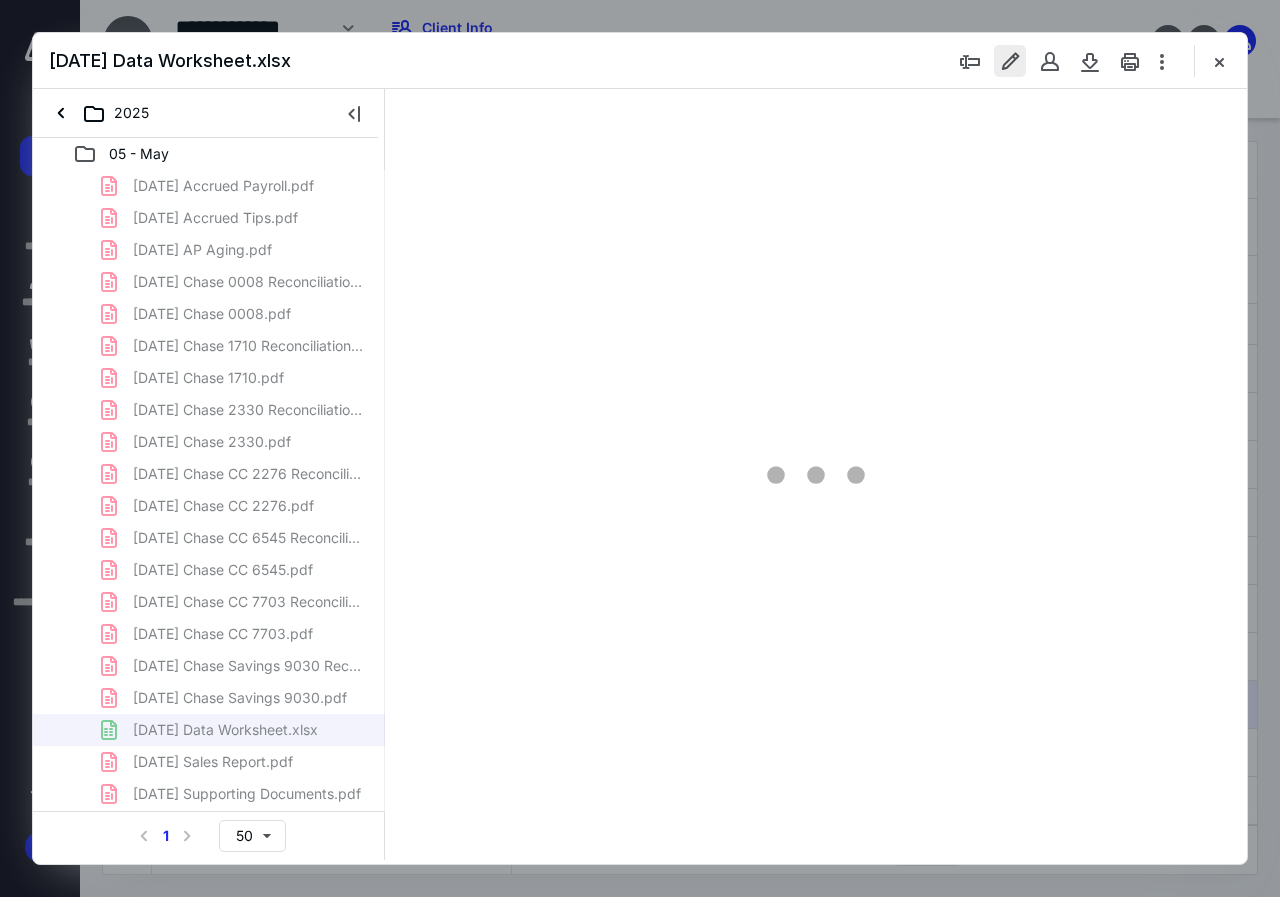 type on "81" 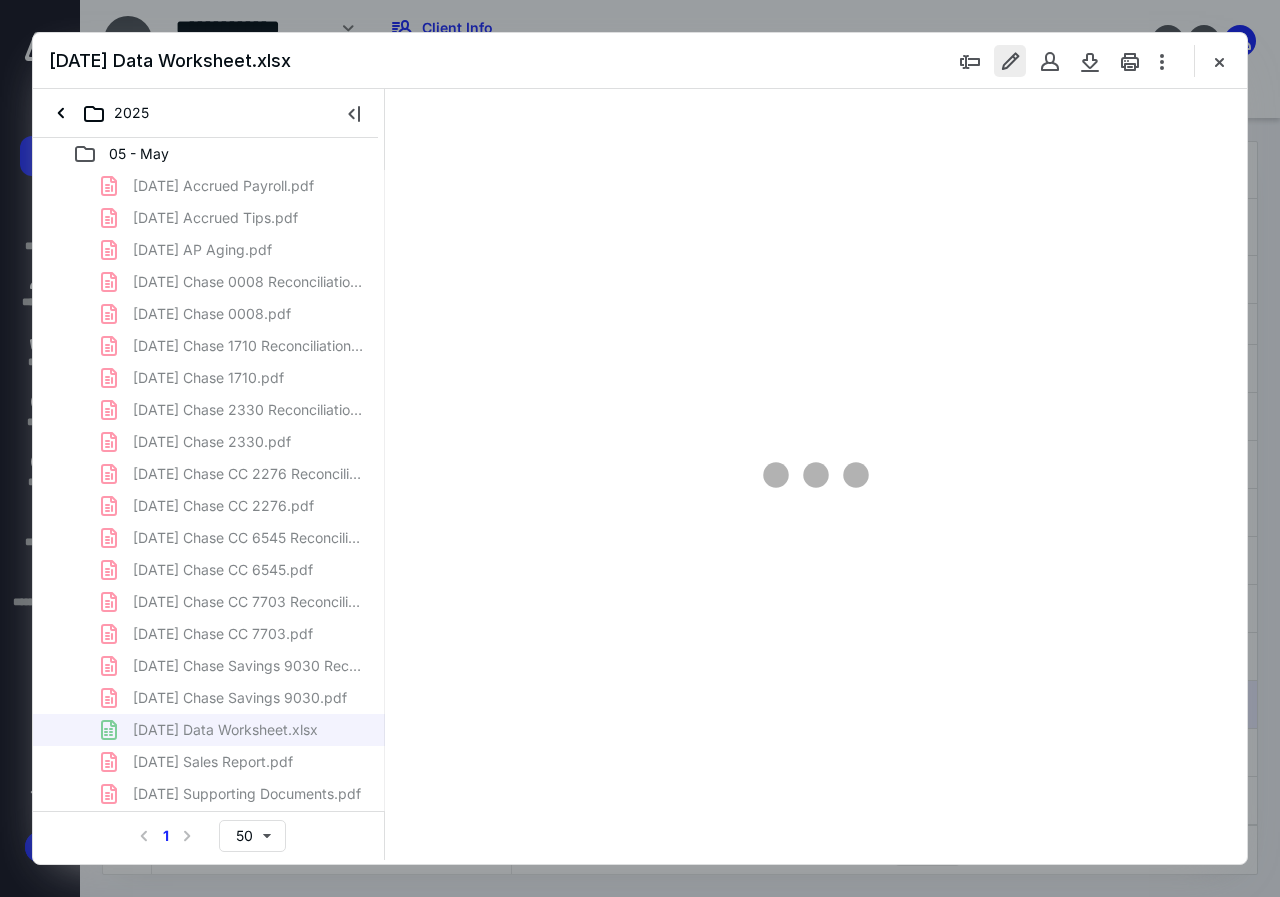 type on "*" 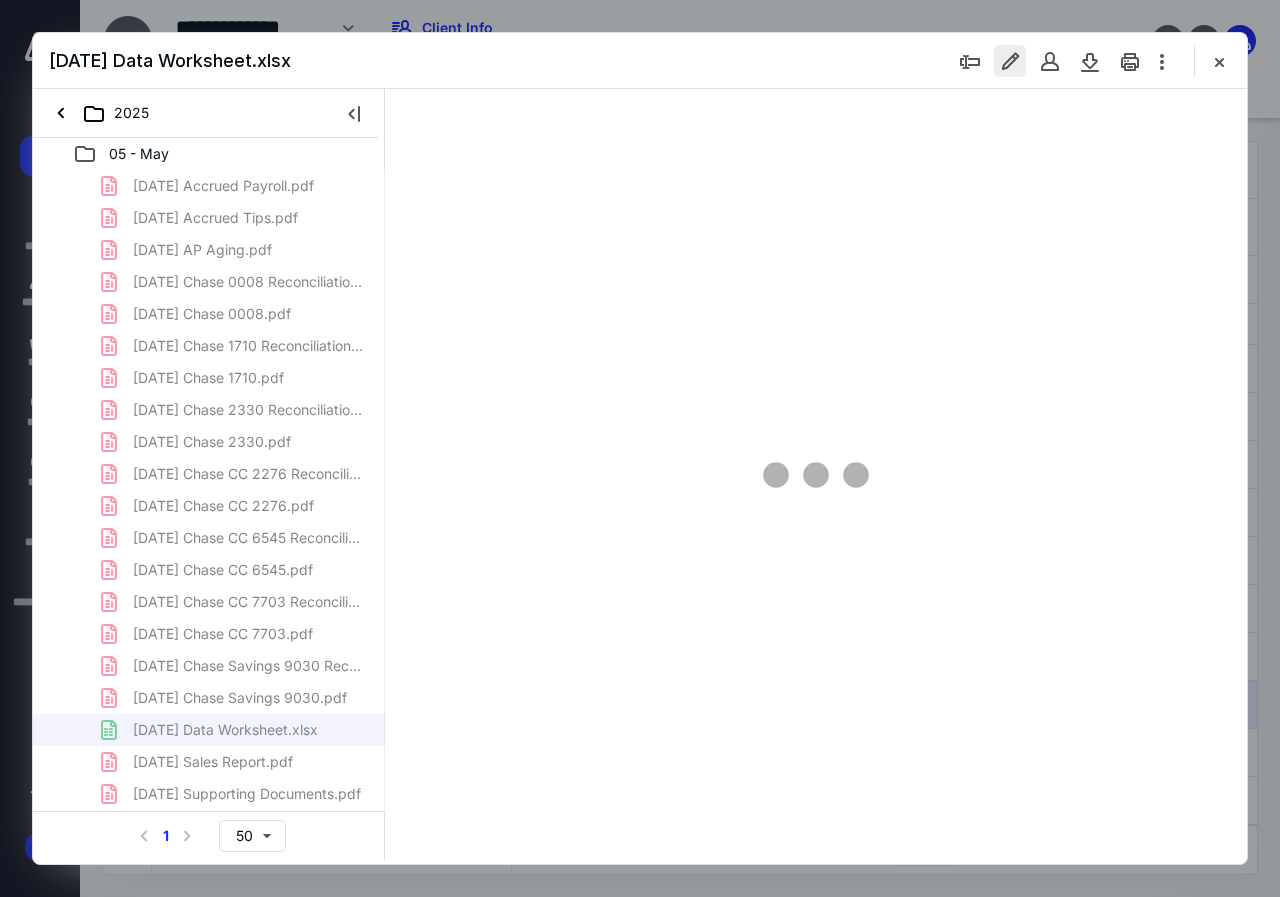 scroll, scrollTop: 107, scrollLeft: 391, axis: both 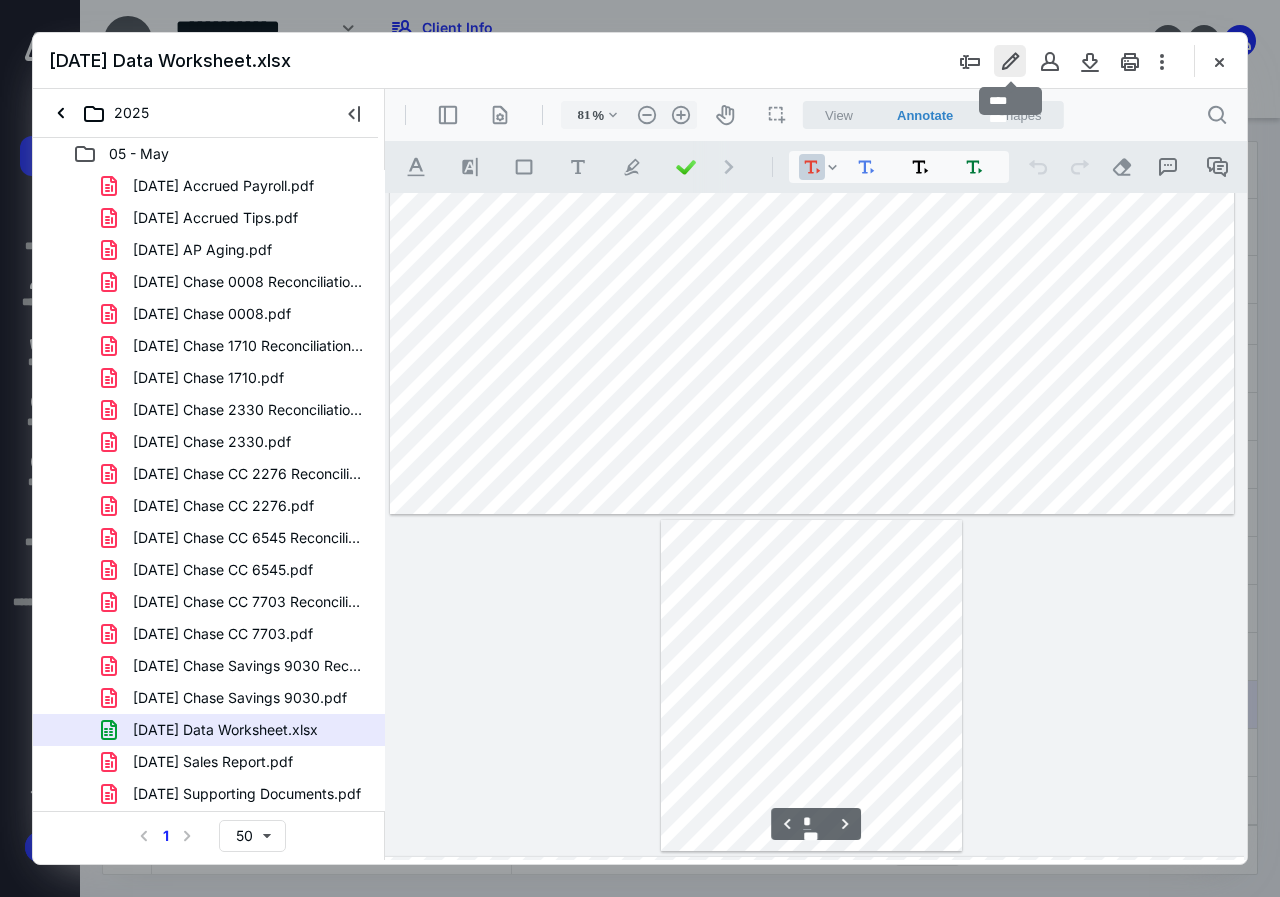 click at bounding box center (1010, 61) 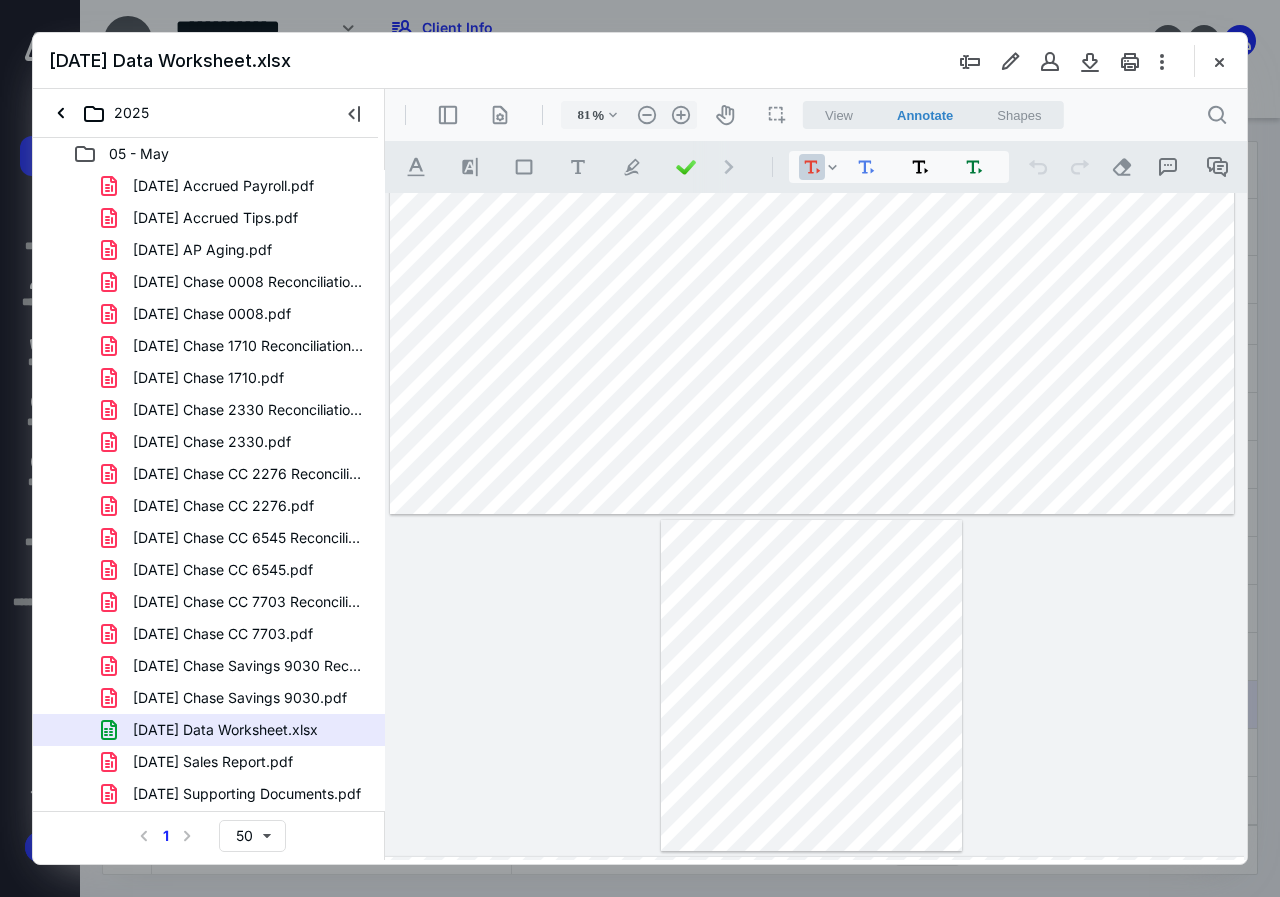 click at bounding box center [1219, 61] 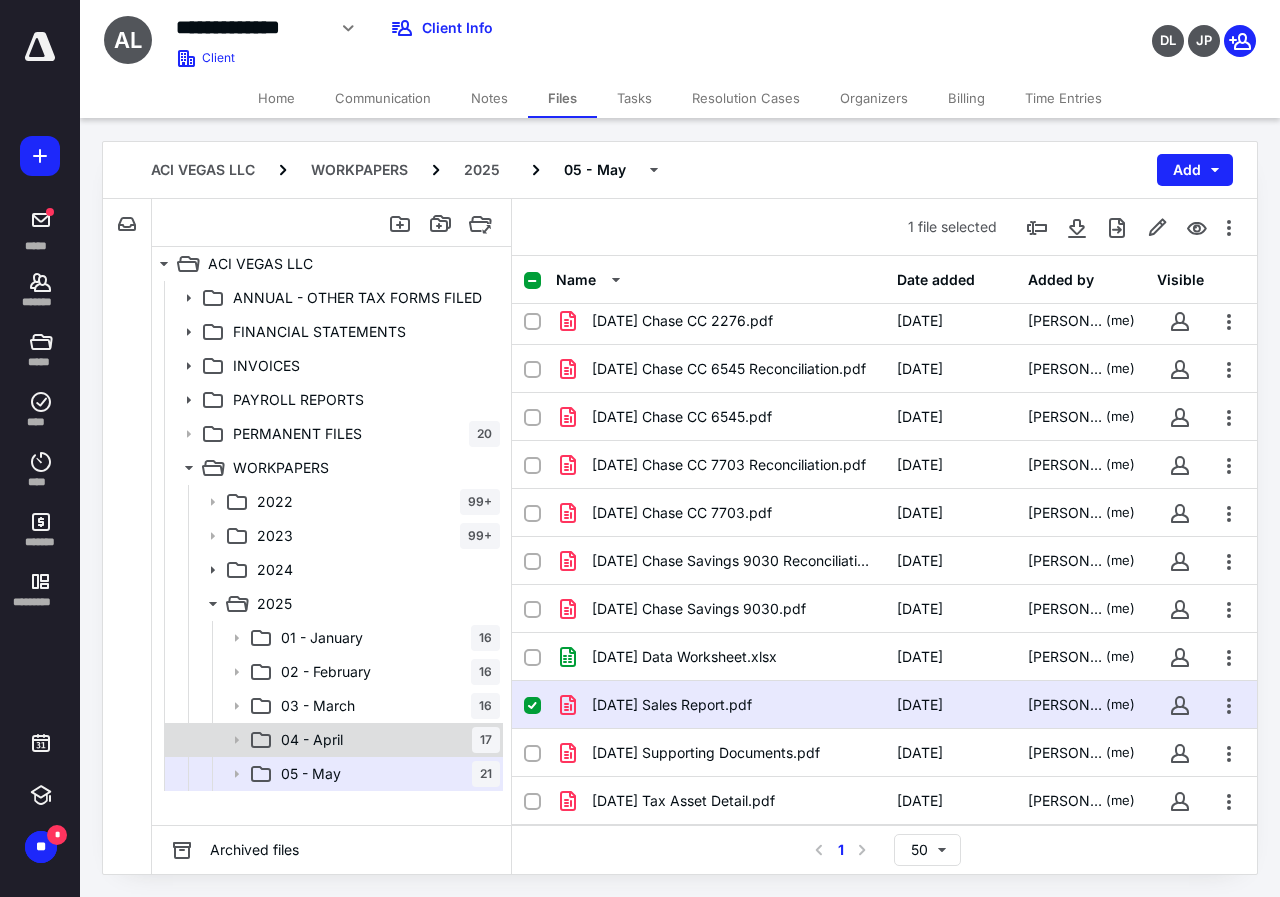 click on "04 - April" at bounding box center (312, 740) 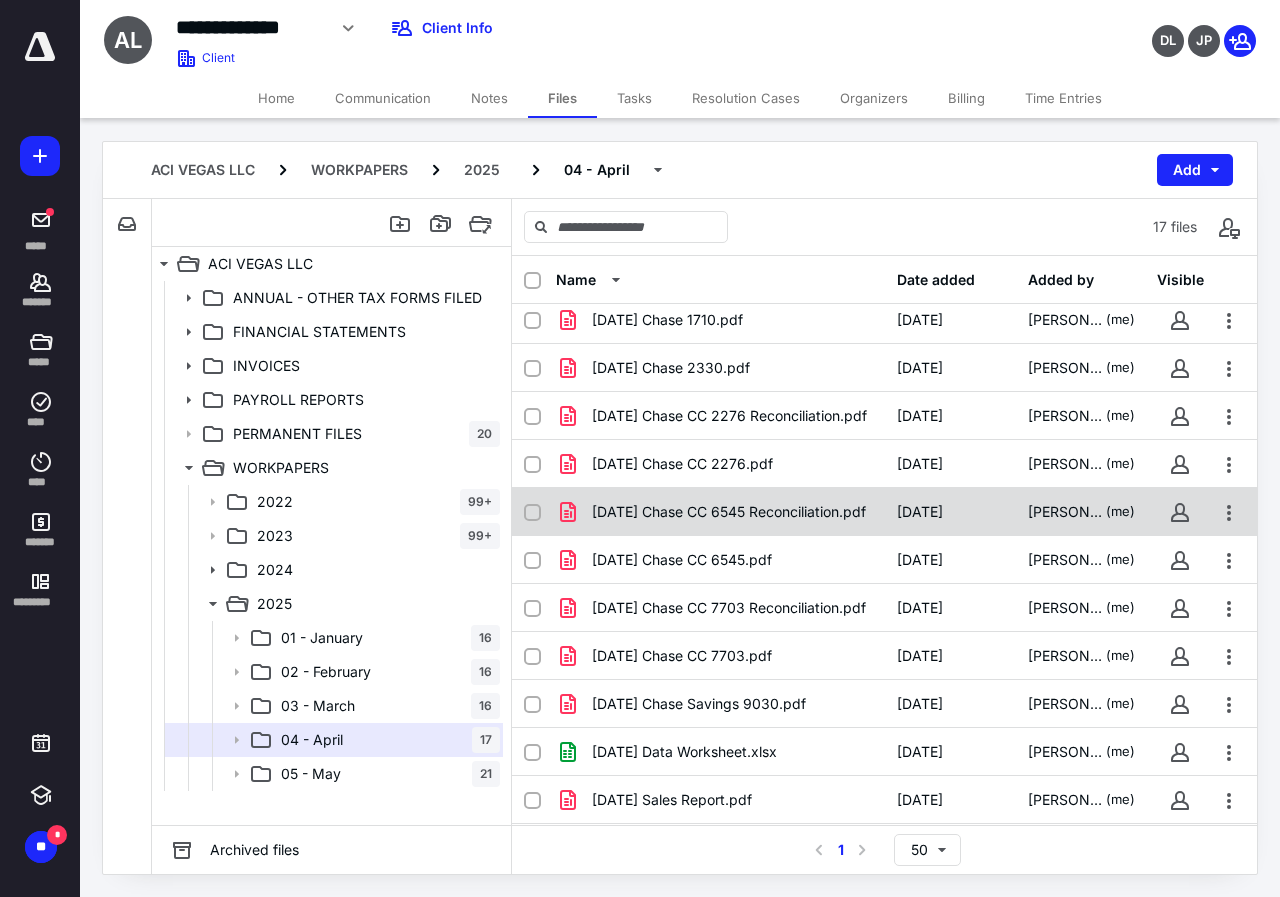scroll, scrollTop: 295, scrollLeft: 0, axis: vertical 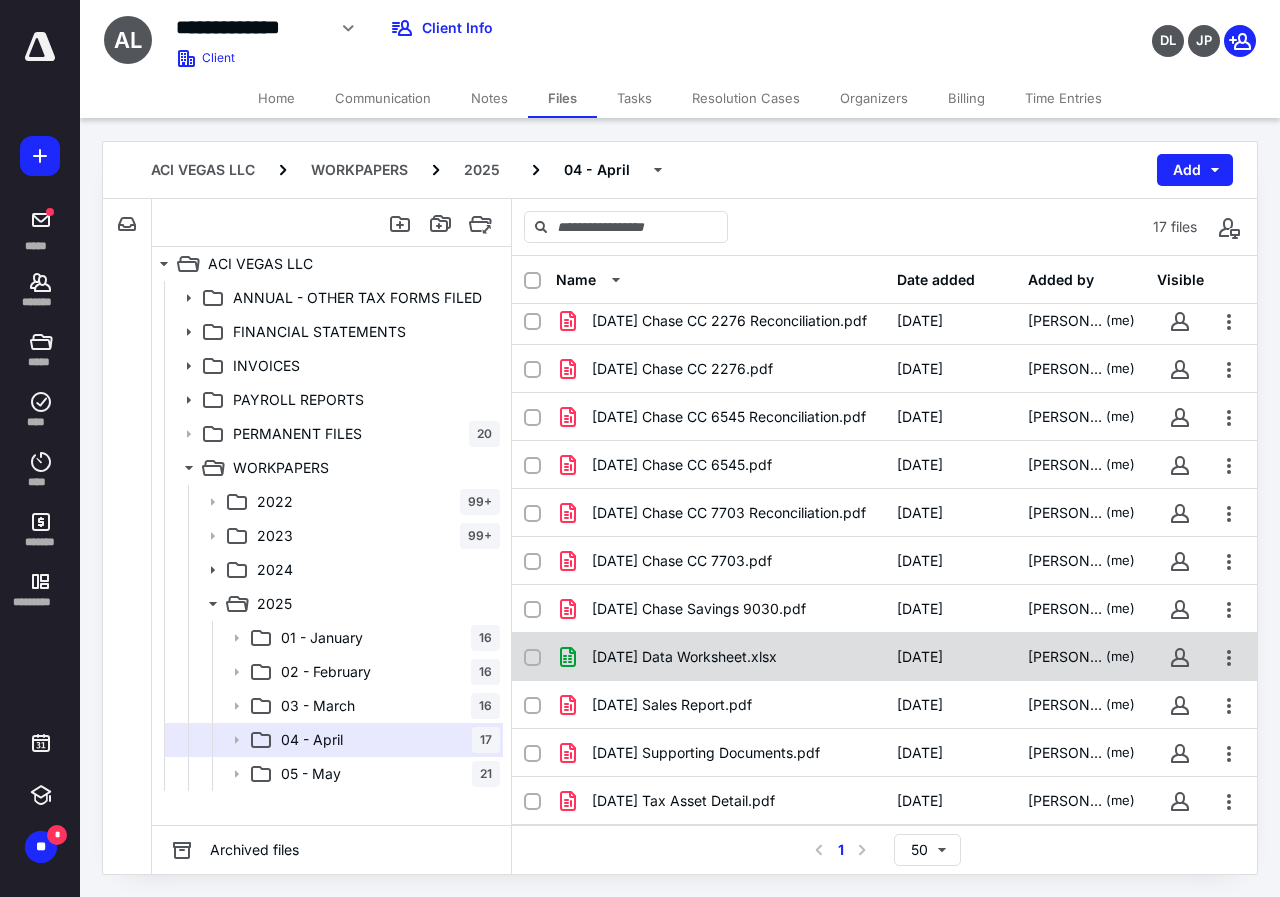 click on "[DATE] Data Worksheet.xlsx" at bounding box center (684, 657) 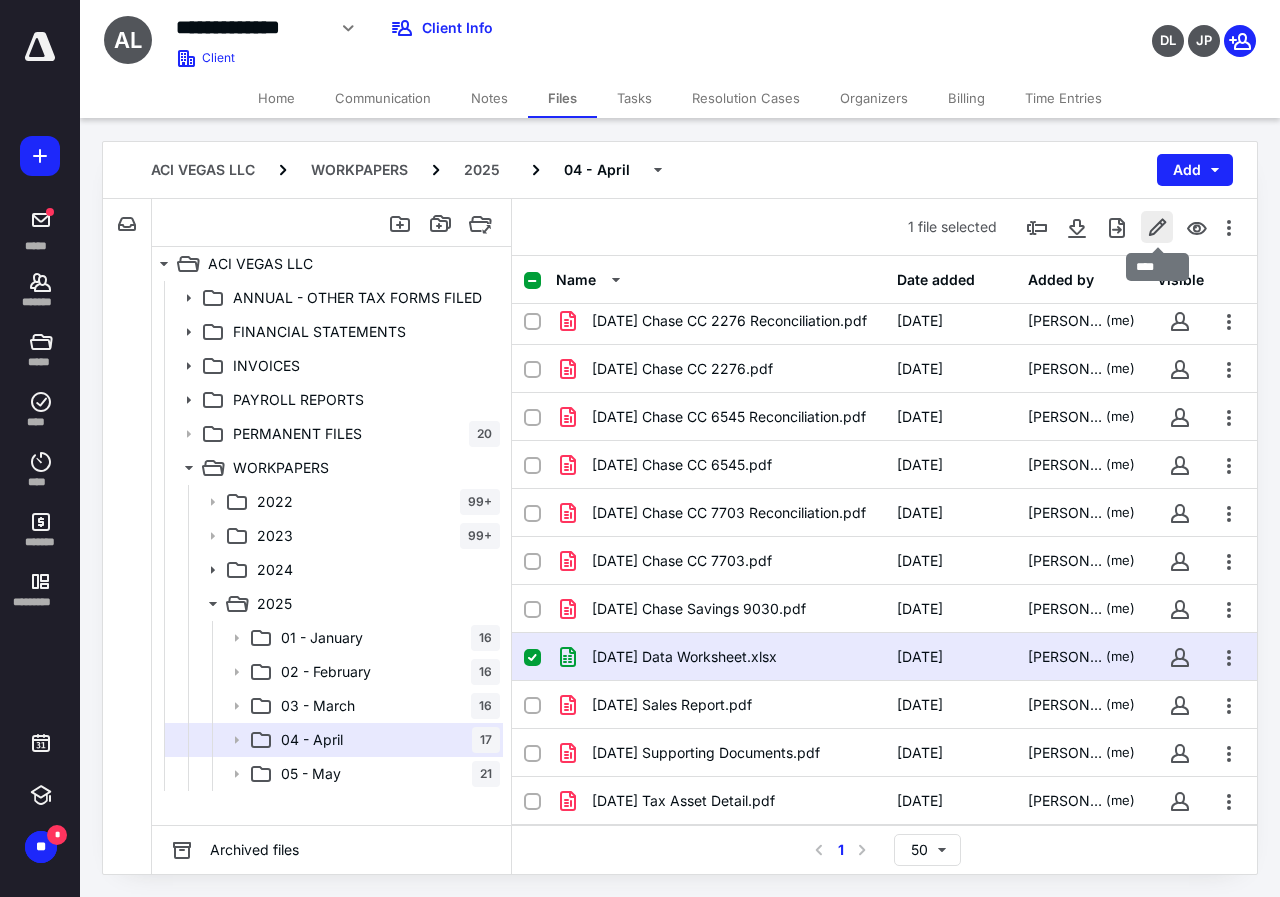 click at bounding box center (1157, 227) 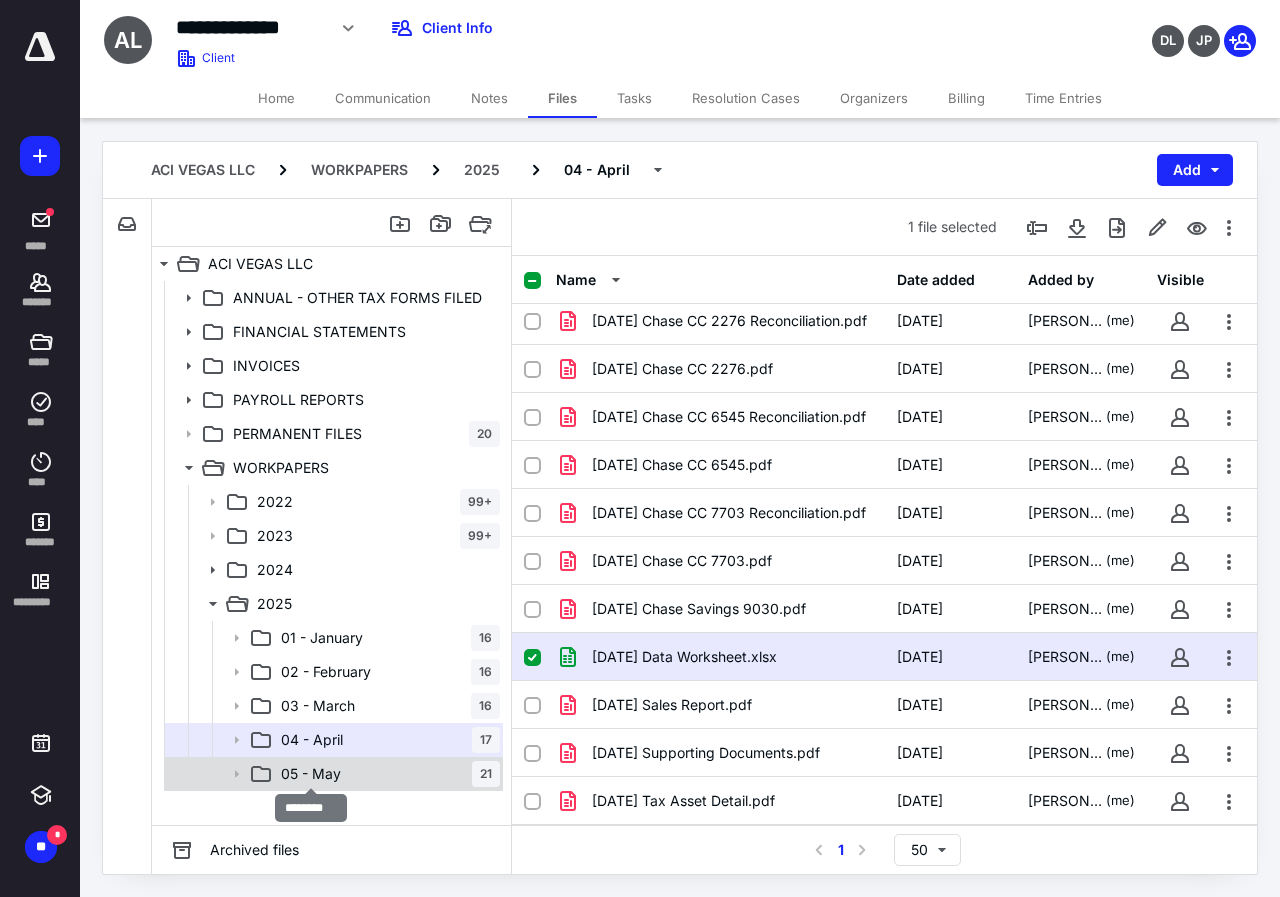 click on "05 - May" at bounding box center (311, 774) 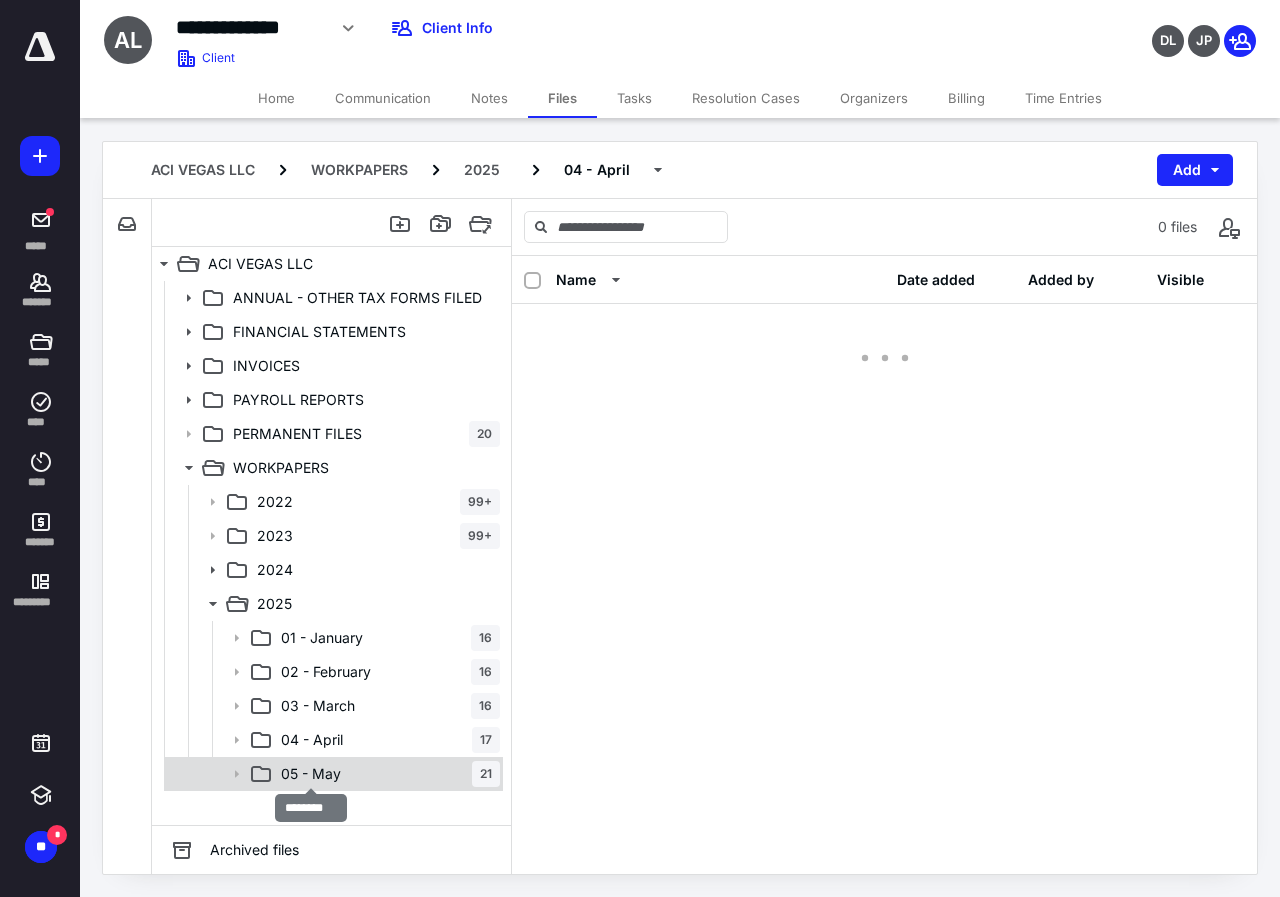 scroll, scrollTop: 0, scrollLeft: 0, axis: both 